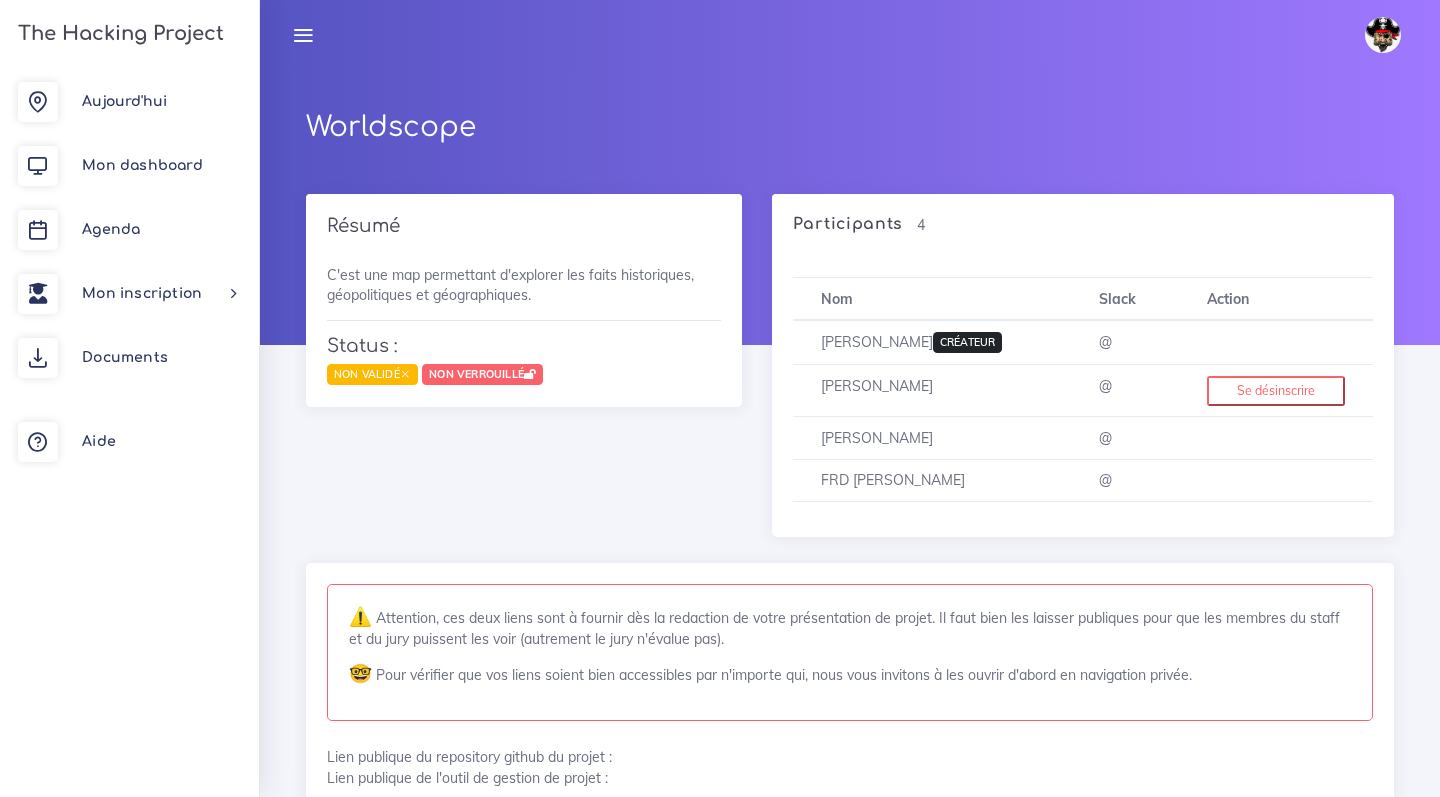 scroll, scrollTop: 659, scrollLeft: 0, axis: vertical 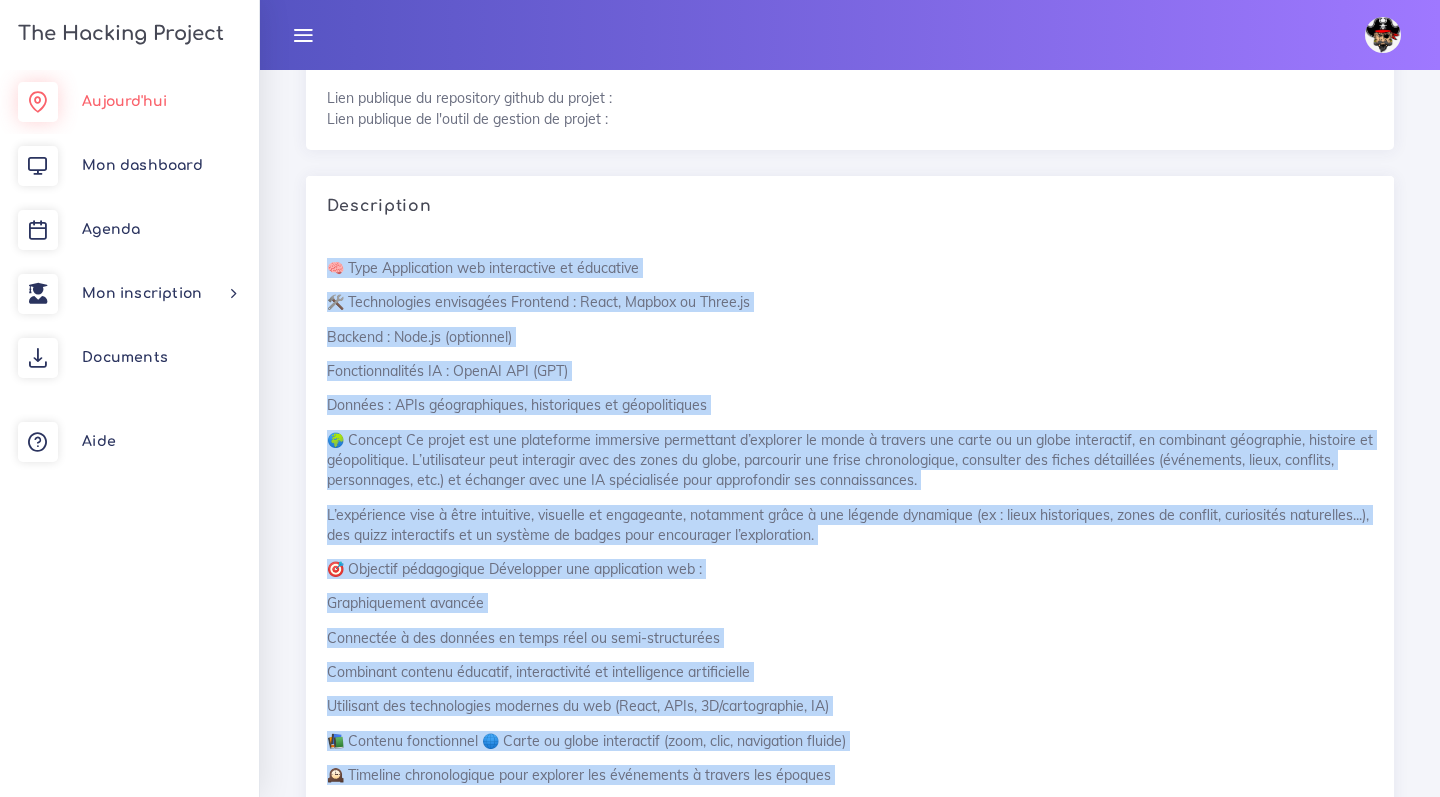 click on "Aujourd'hui" at bounding box center [124, 101] 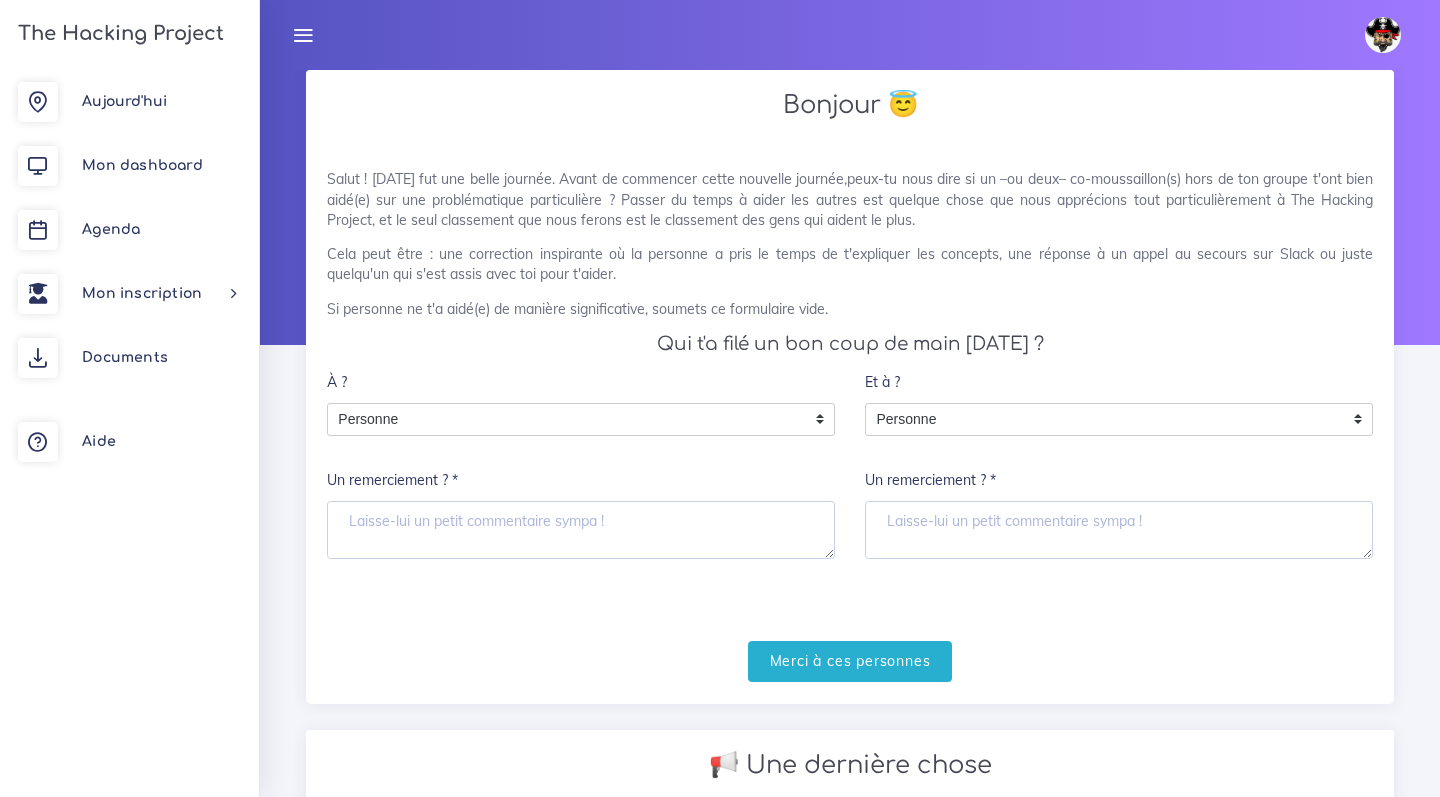 scroll, scrollTop: 0, scrollLeft: 0, axis: both 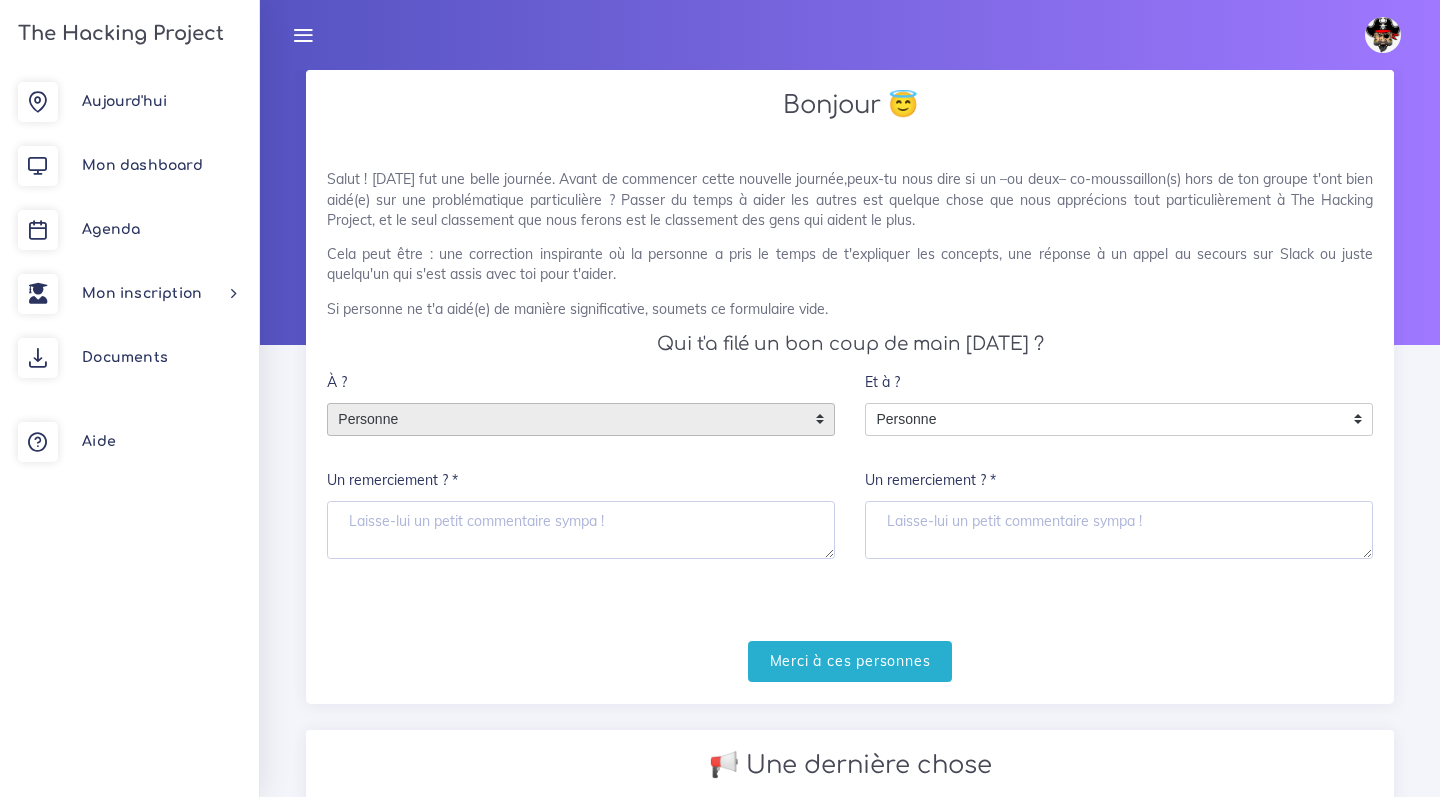 click on "Personne" at bounding box center [566, 420] 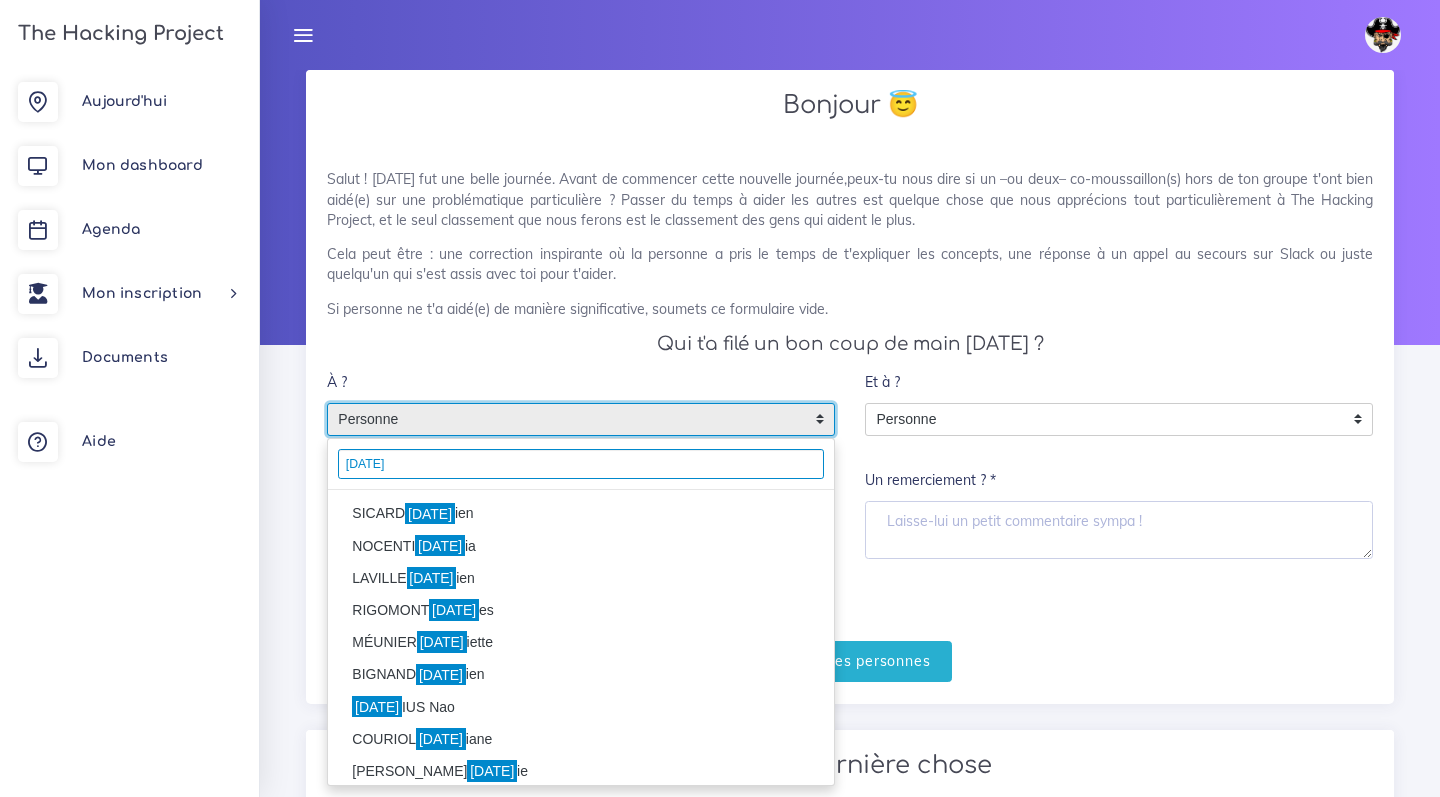 type on "jul" 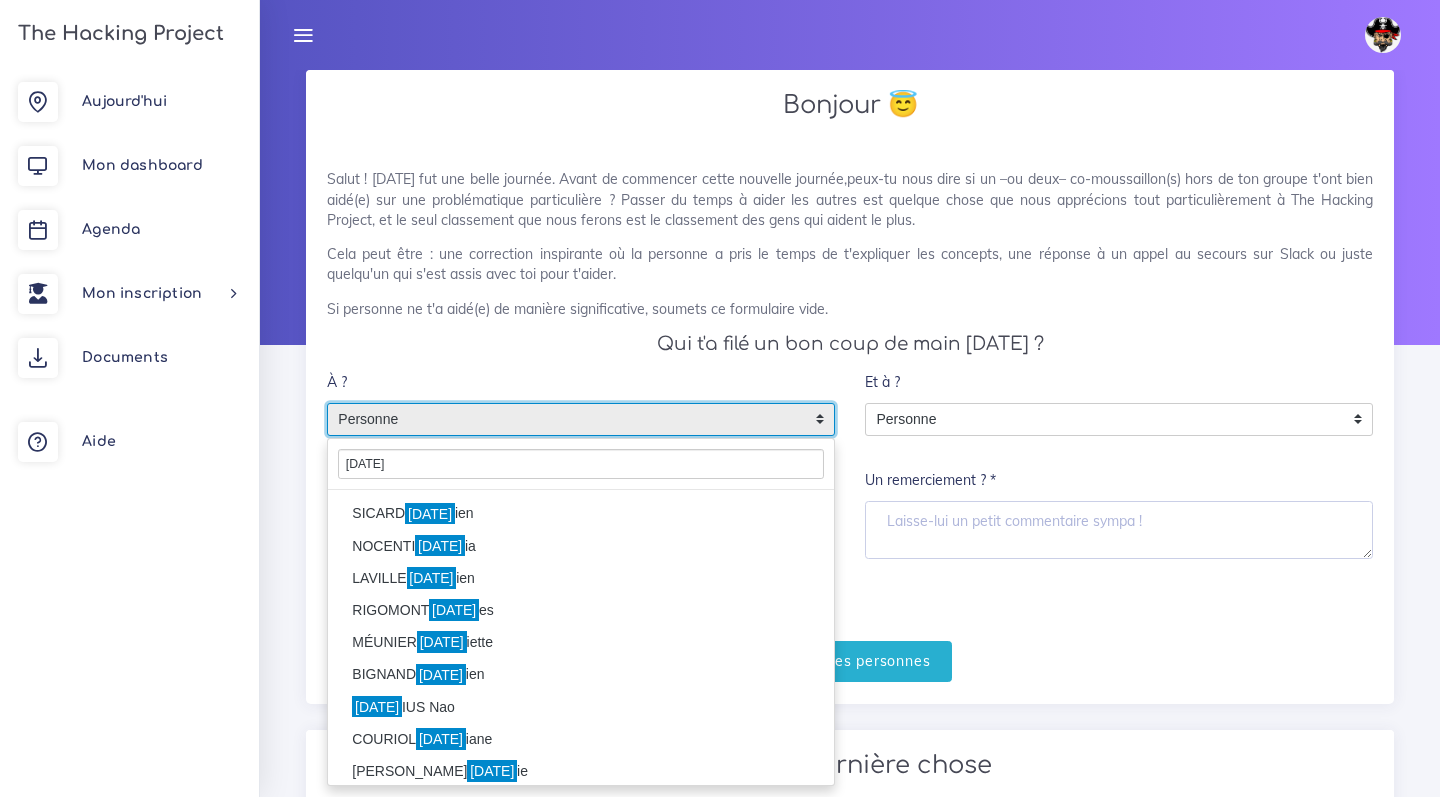 click on "SICARD  Jul ien" at bounding box center [581, 514] 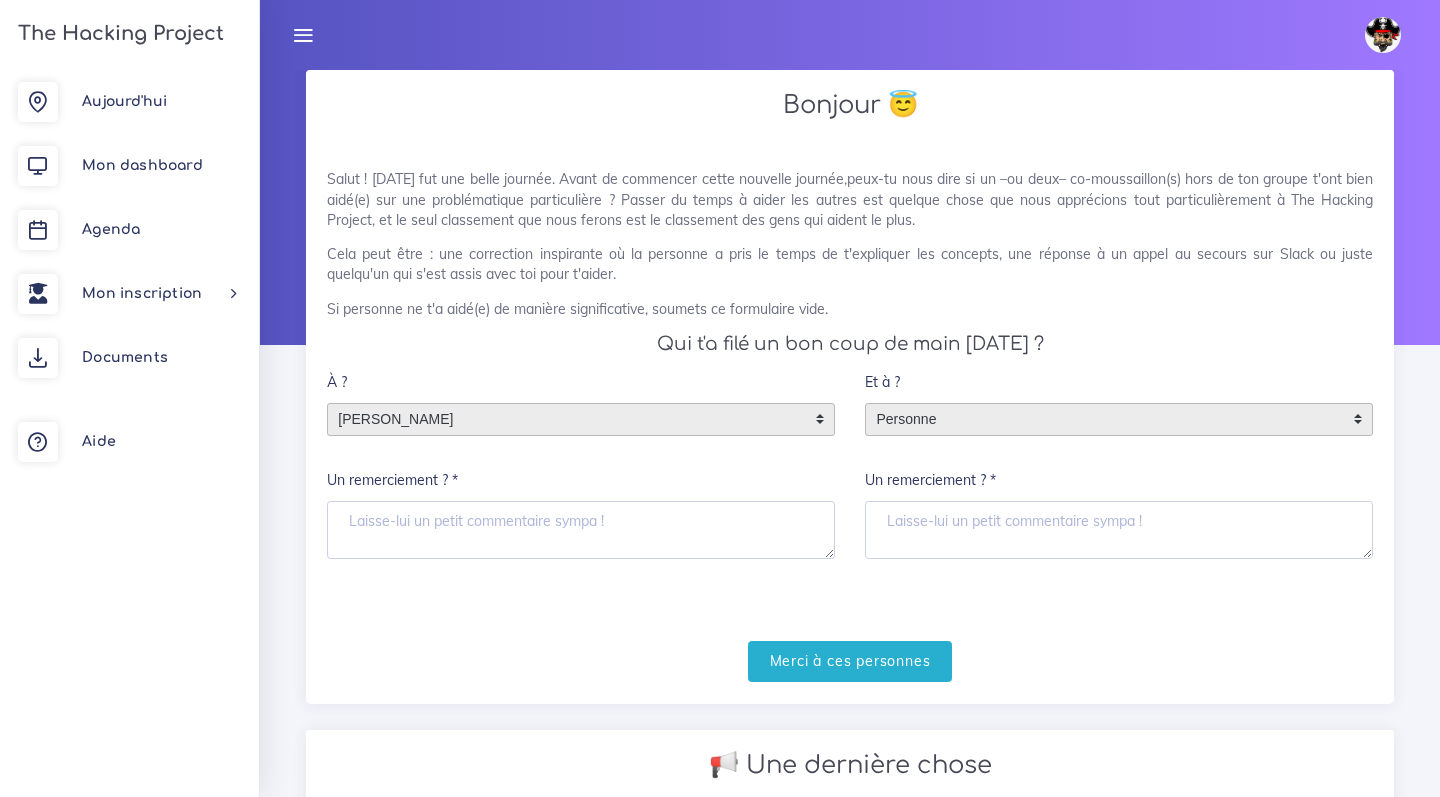 click on "Personne" at bounding box center [1104, 420] 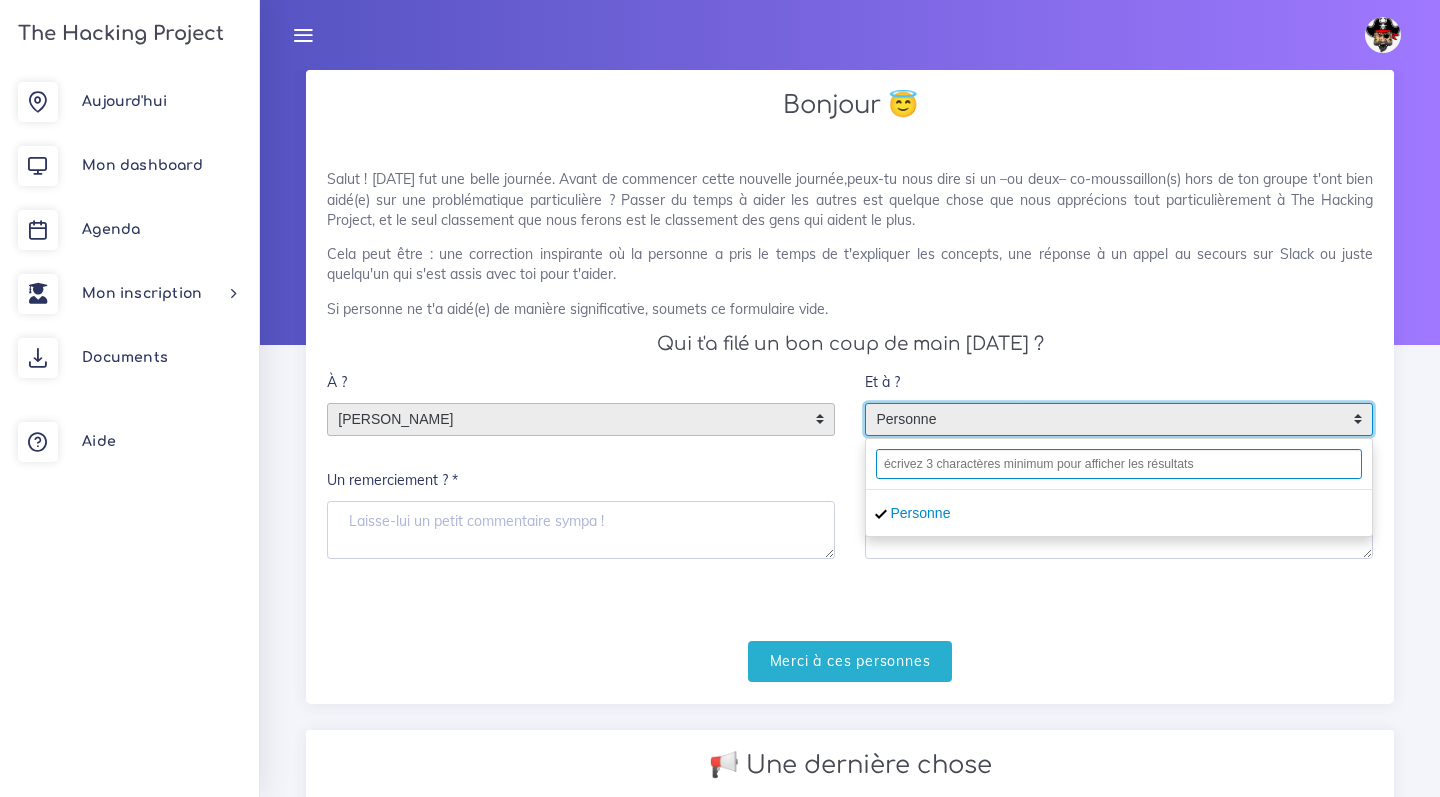type on "h" 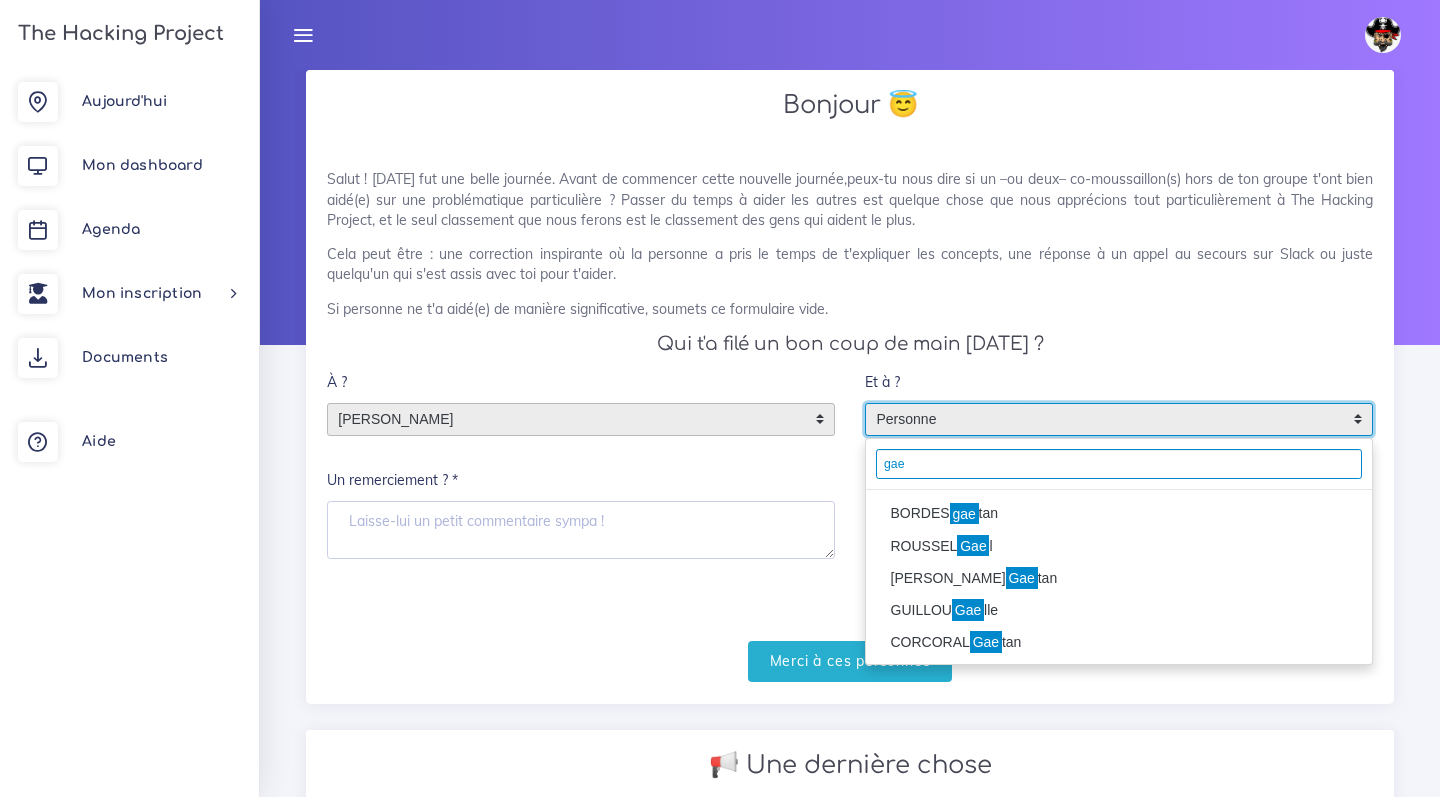 type on "gae" 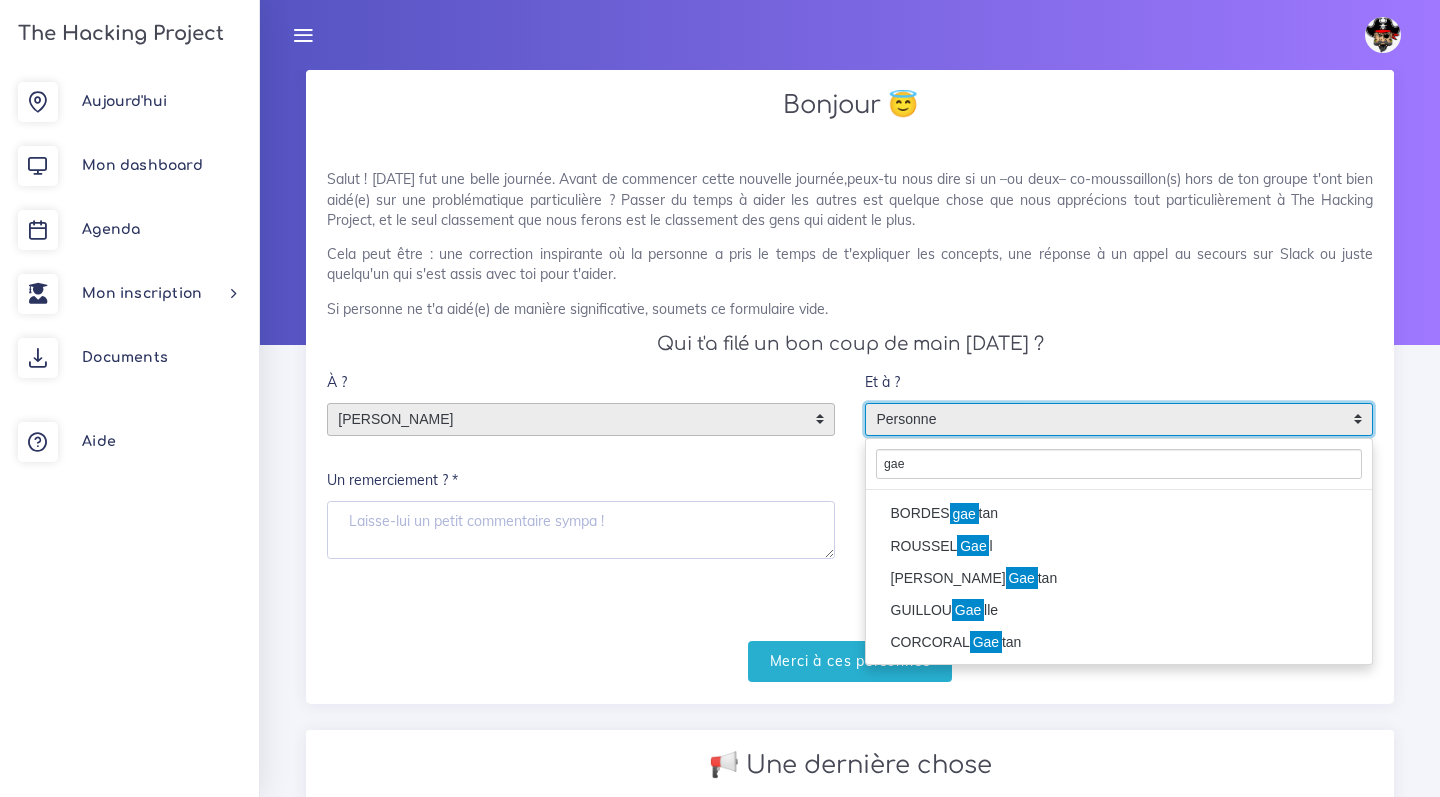 click on "BORDES  gae tan" at bounding box center [1119, 514] 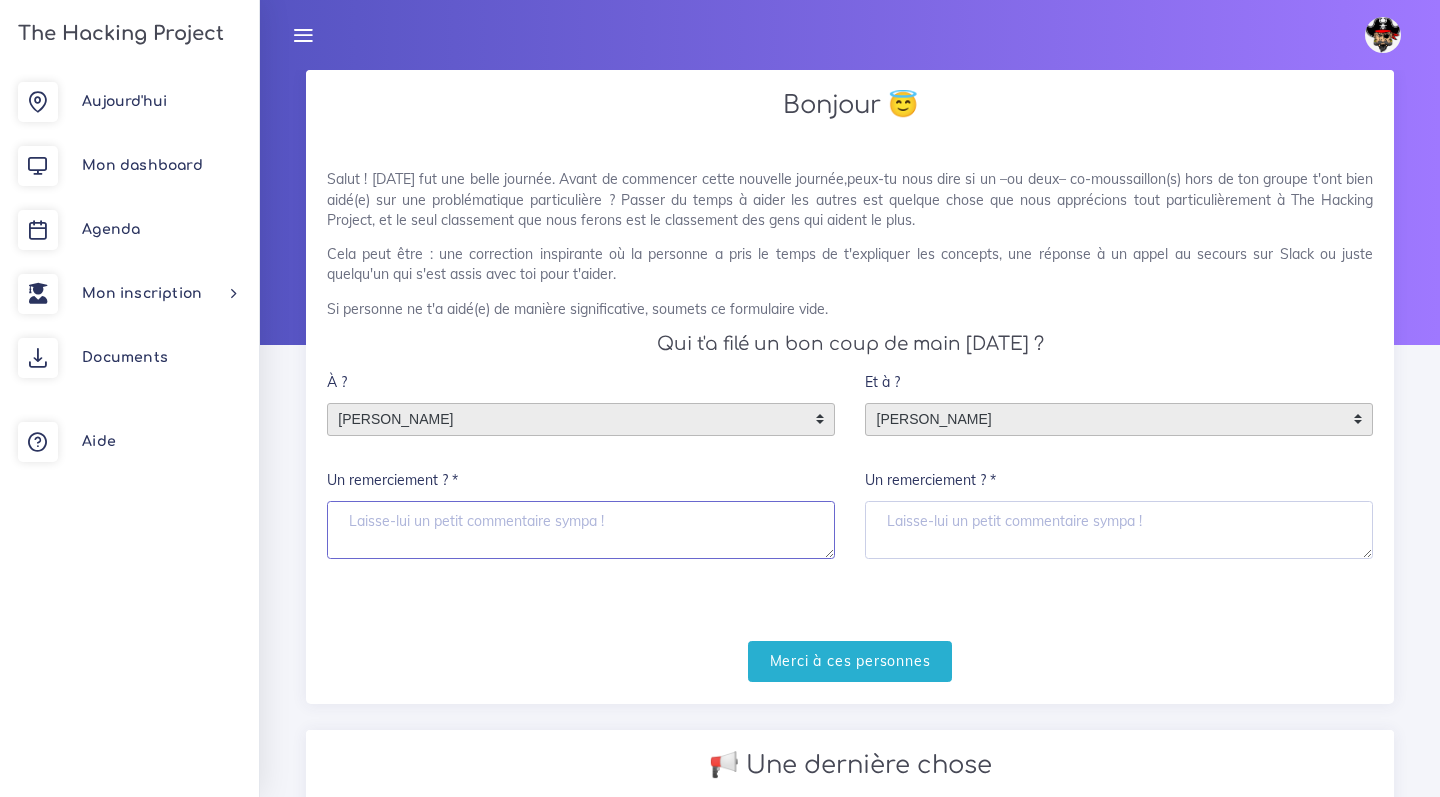 click on "Un remerciement ? *" at bounding box center [581, 530] 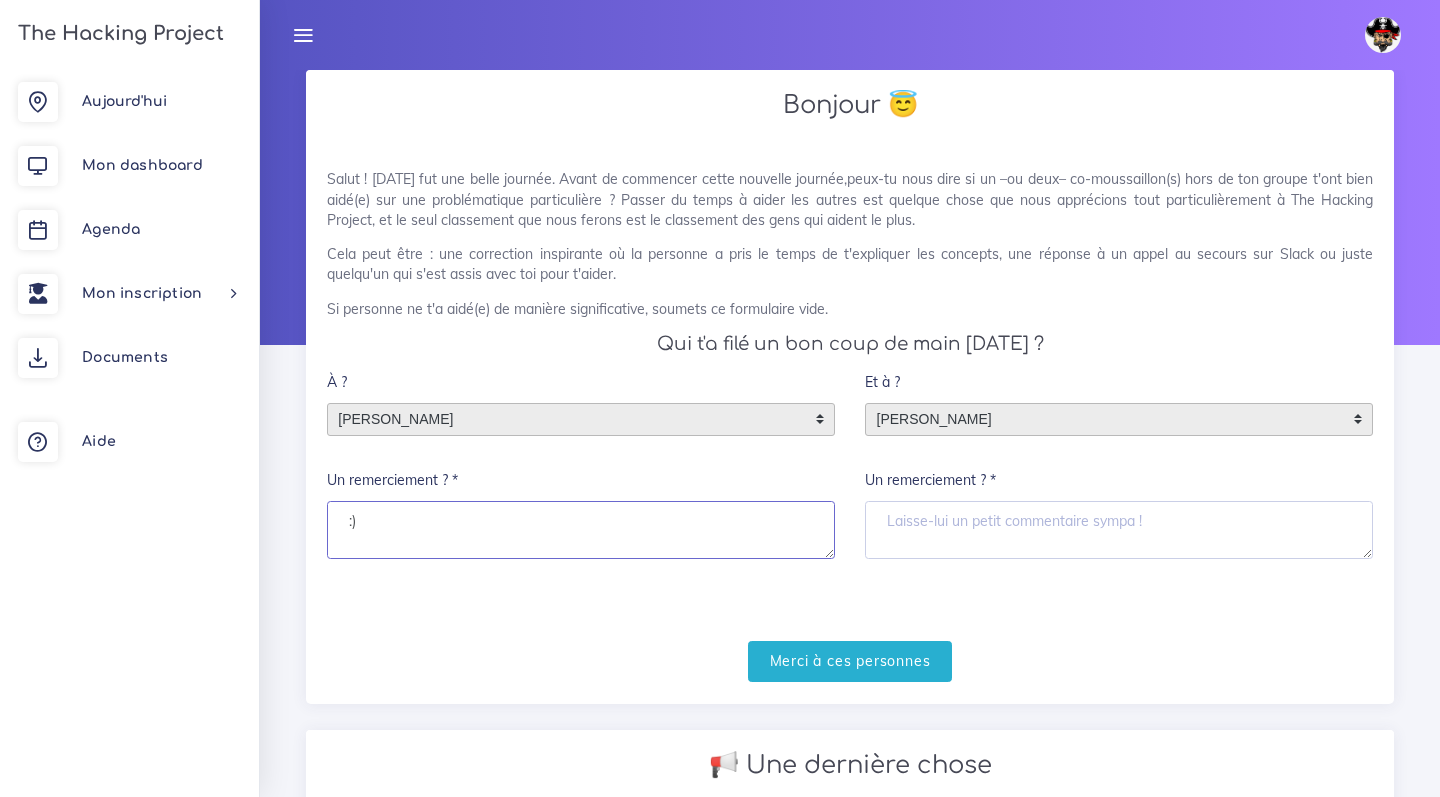 type on ":)" 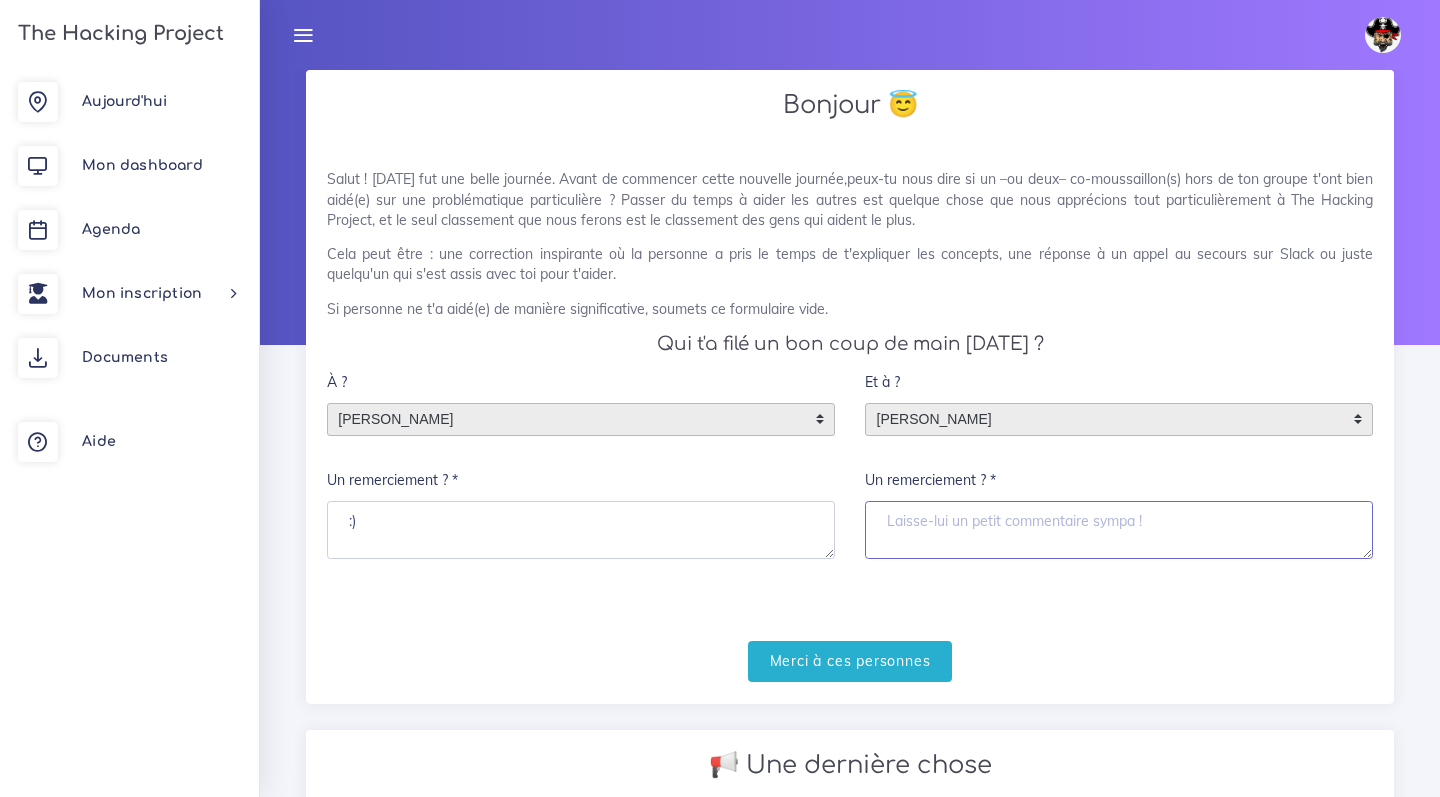 click on "Un remerciement ? *" at bounding box center (1119, 530) 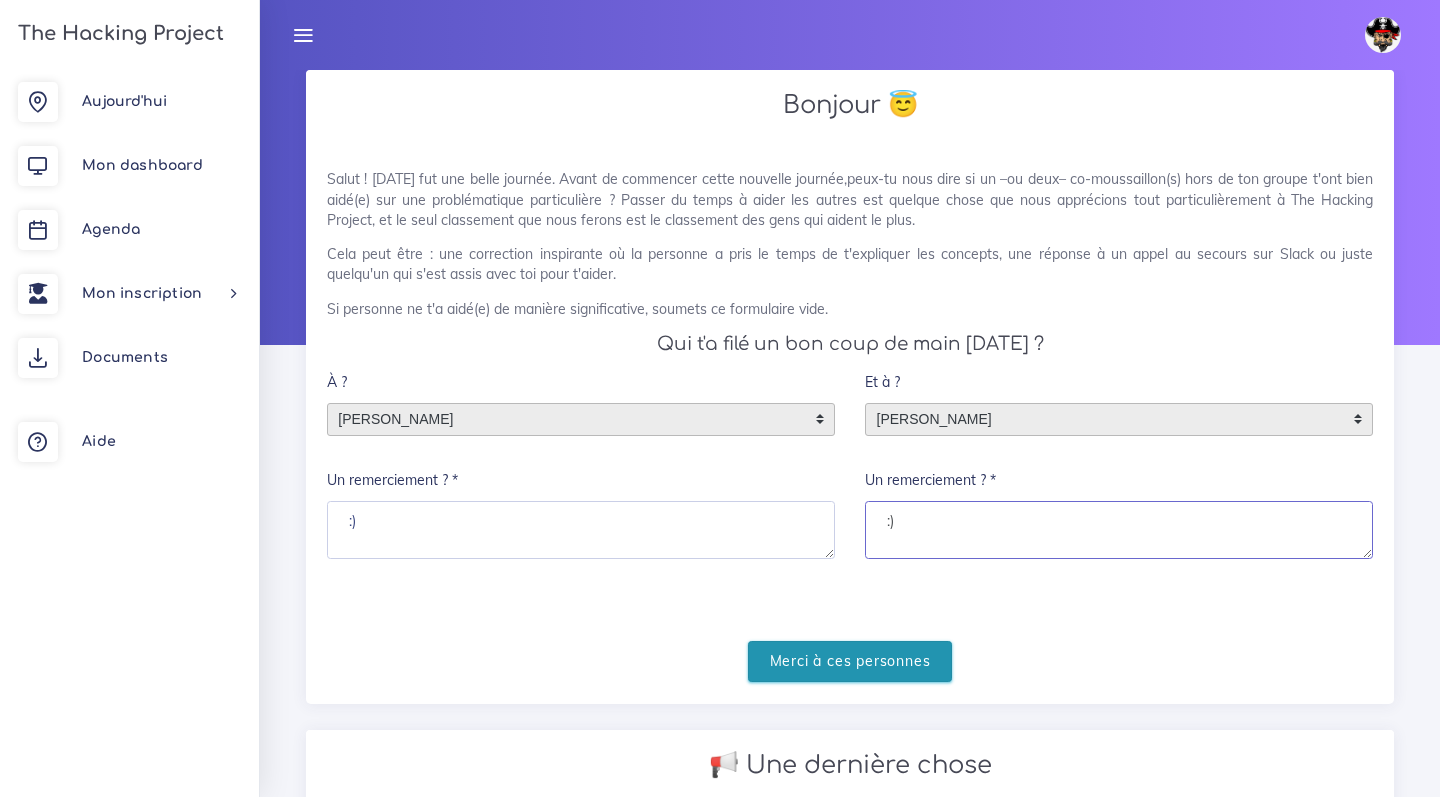 type on ":)" 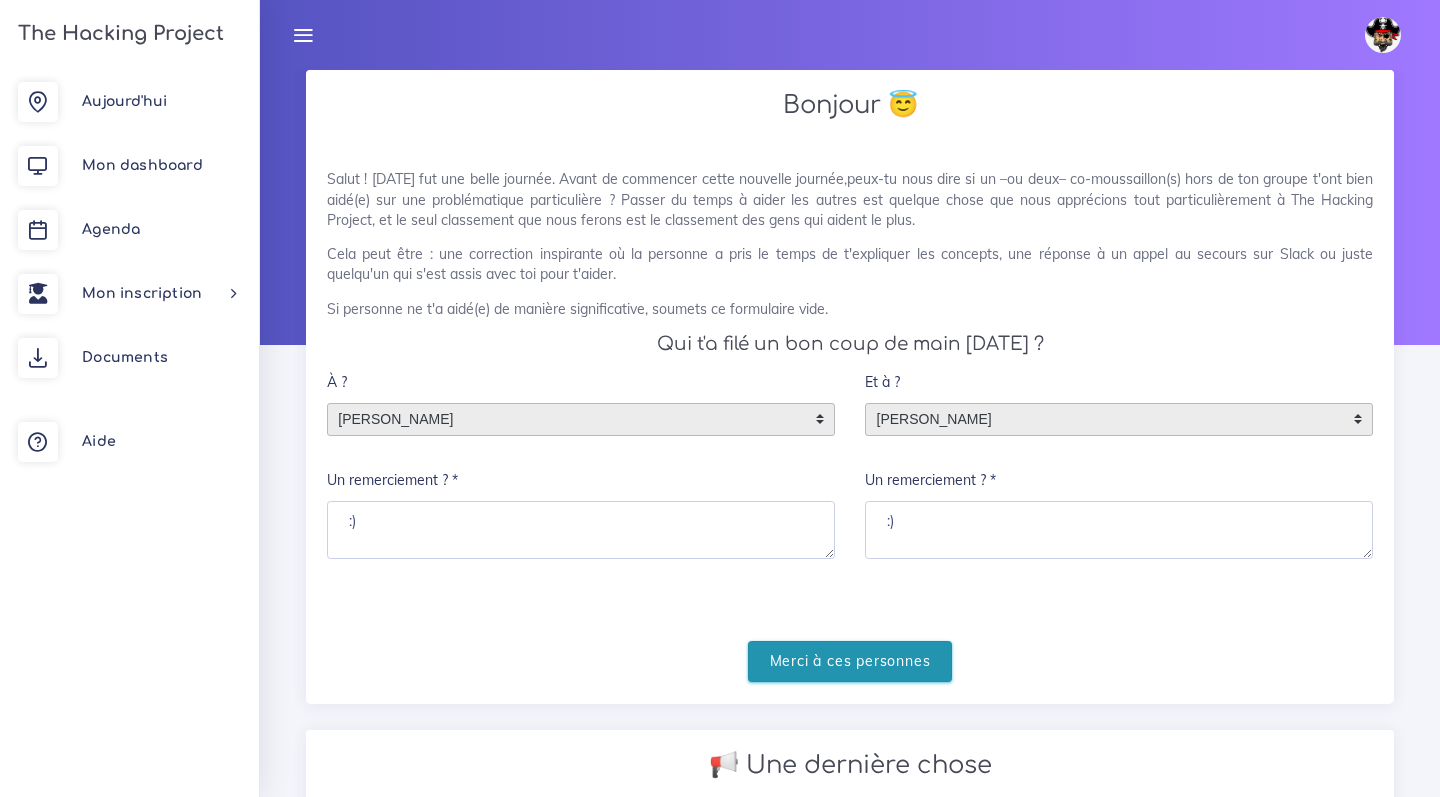 click on "Merci à ces personnes" at bounding box center [850, 661] 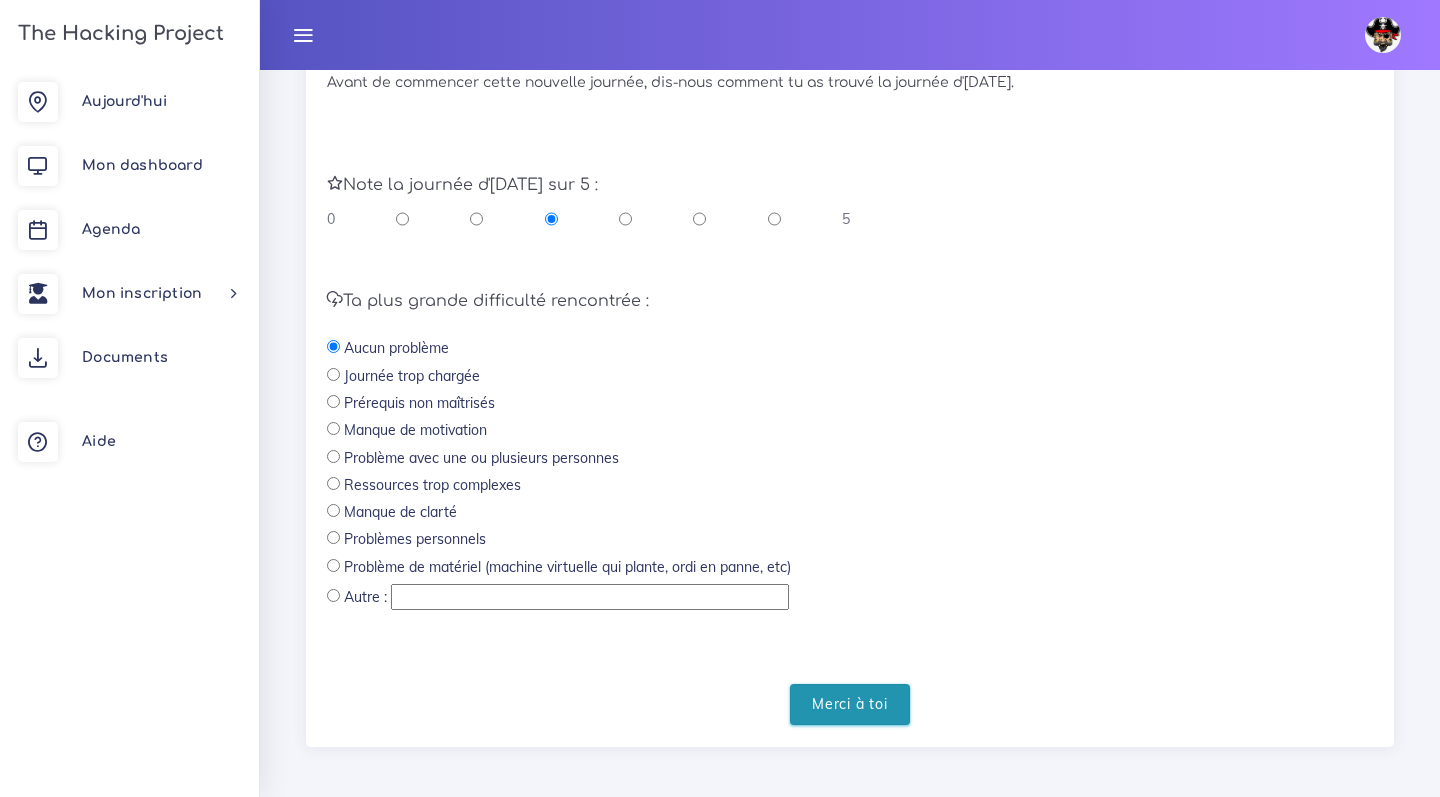 scroll, scrollTop: 508, scrollLeft: 0, axis: vertical 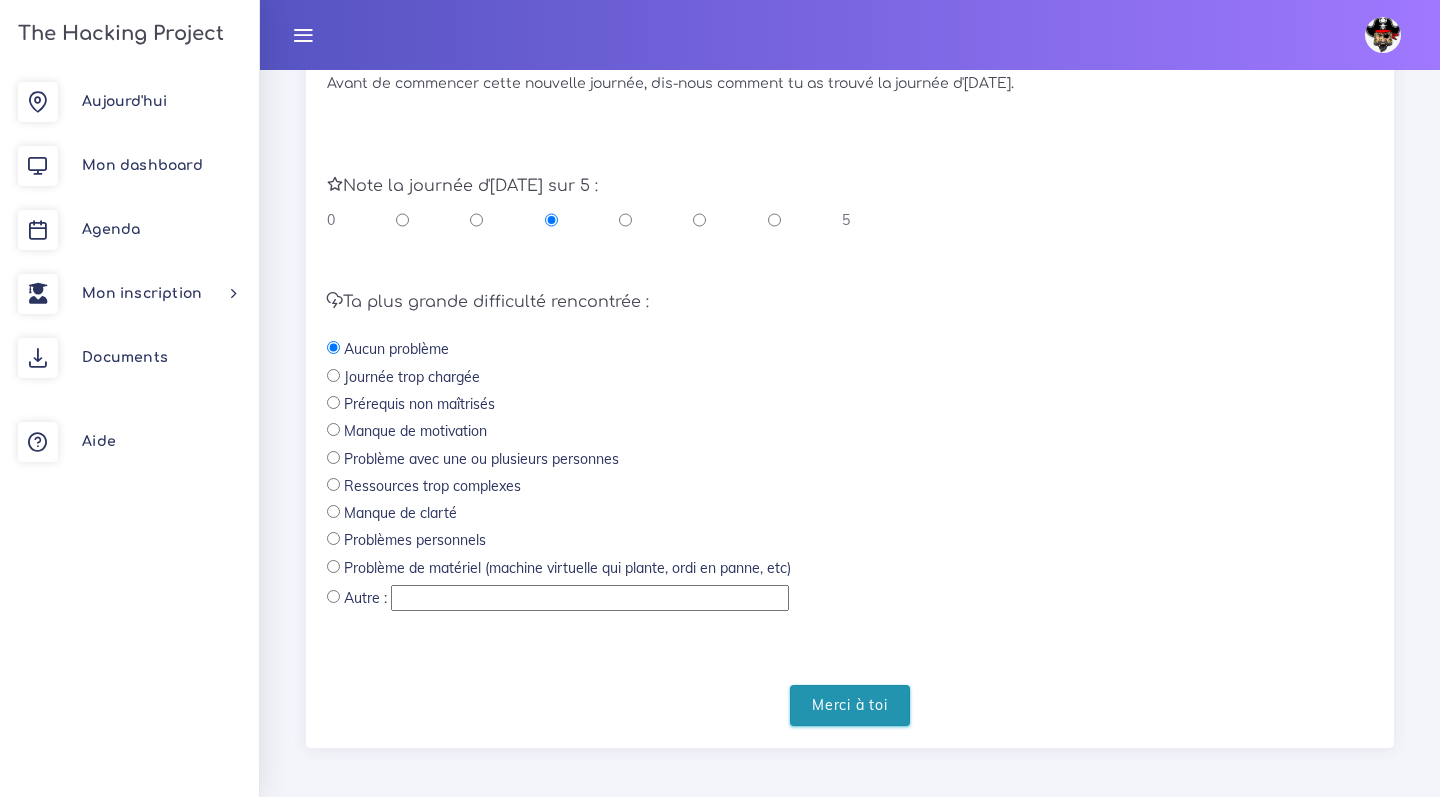 click on "Merci à toi" at bounding box center [850, 705] 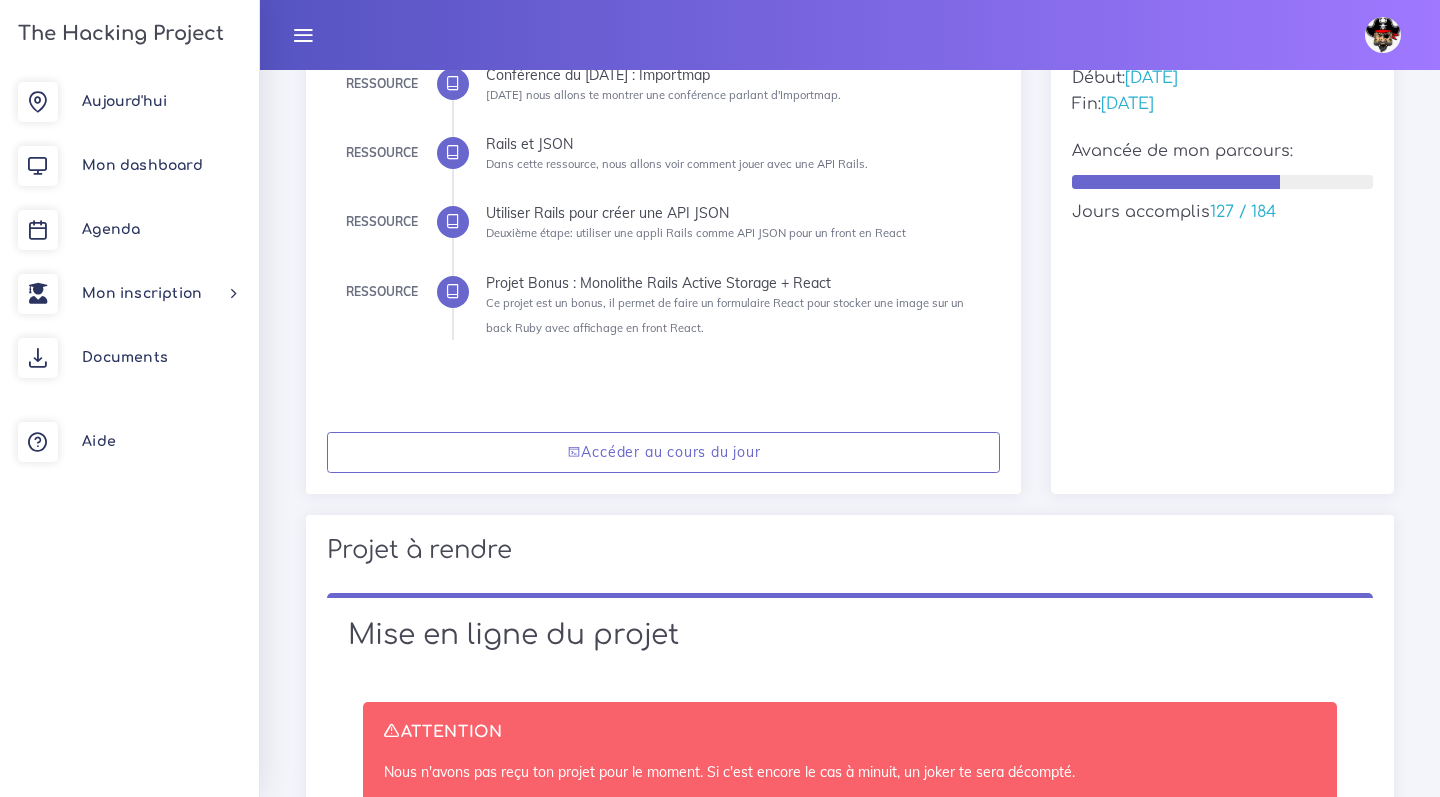 scroll, scrollTop: 264, scrollLeft: 0, axis: vertical 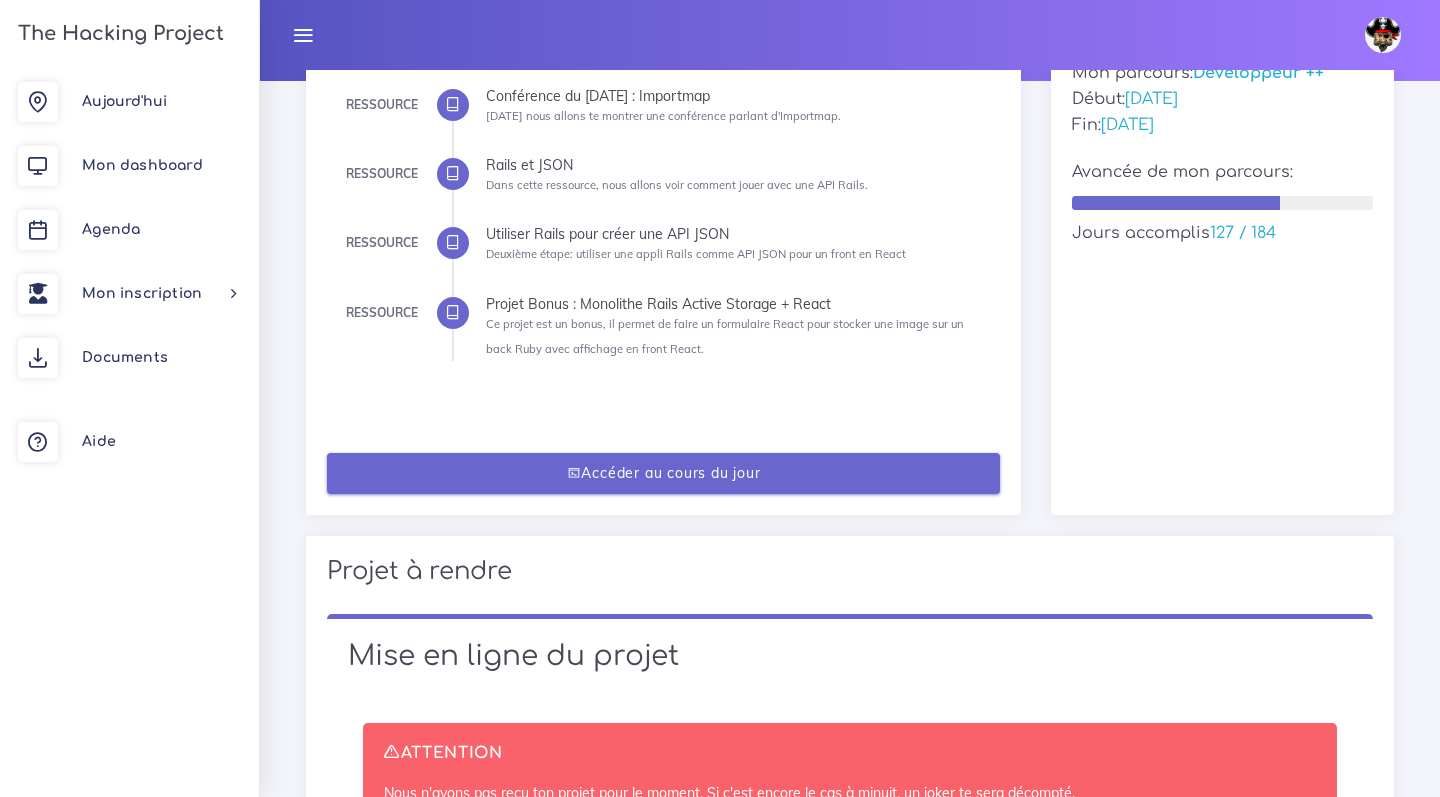 click on "Accéder au cours du jour" at bounding box center [664, 473] 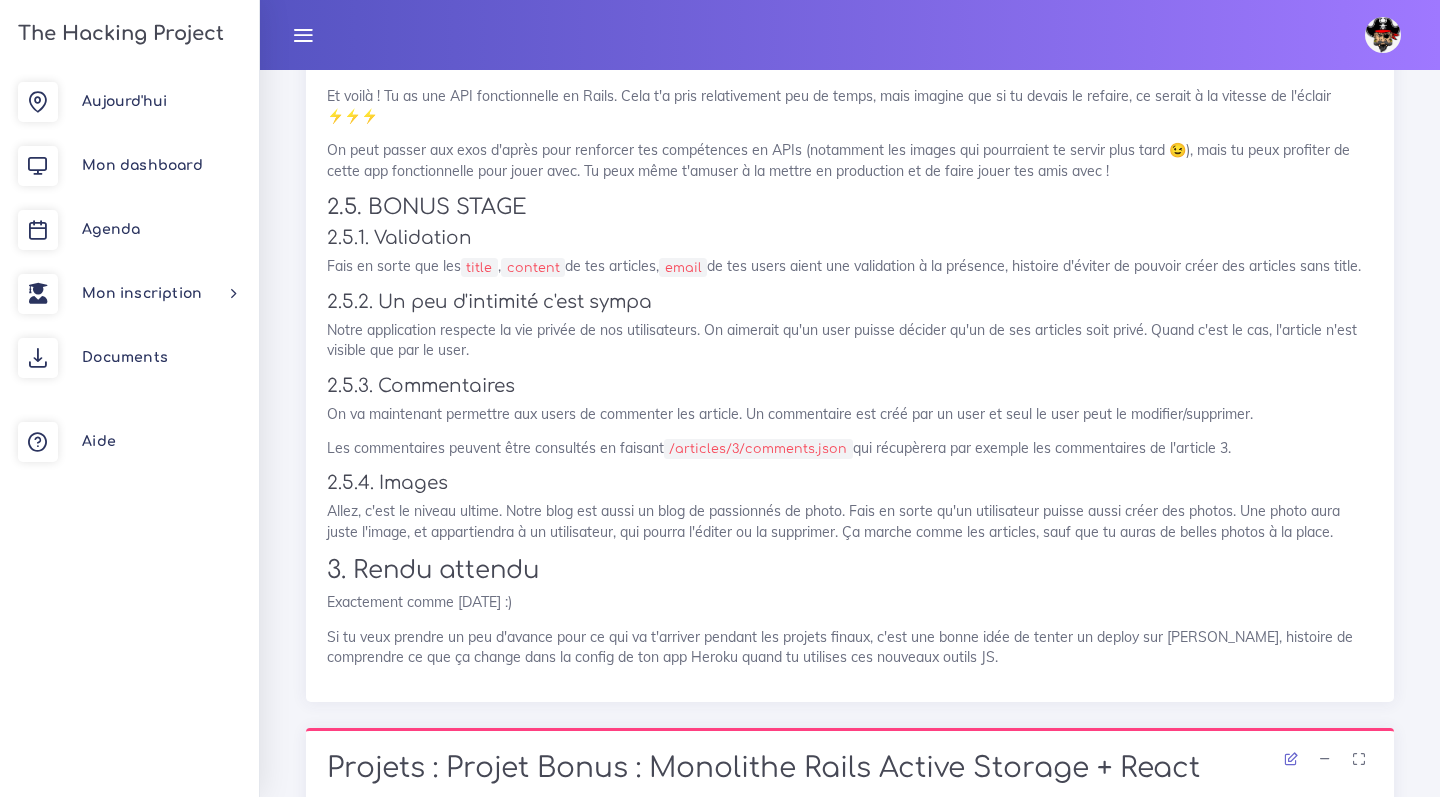 scroll, scrollTop: 4412, scrollLeft: 0, axis: vertical 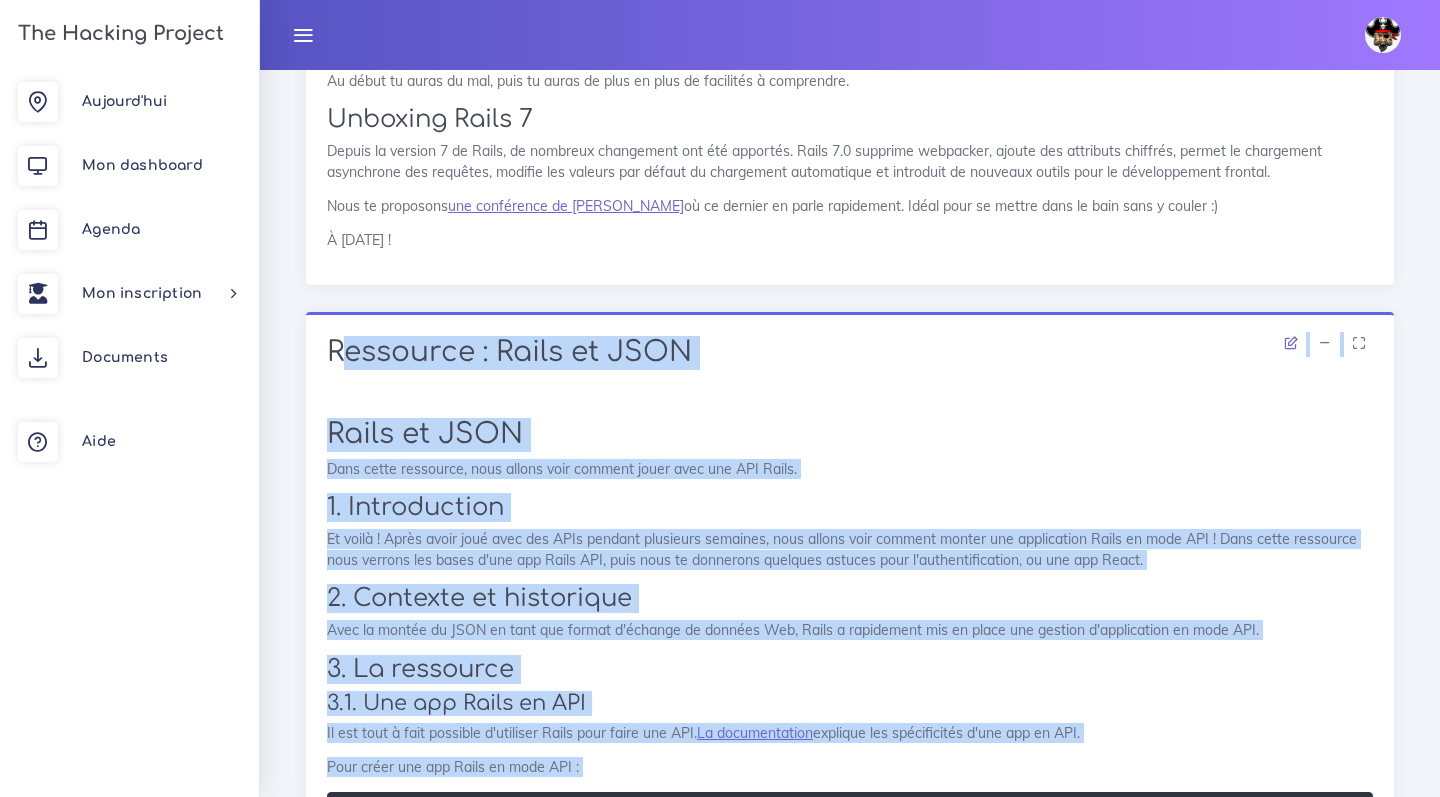 drag, startPoint x: 937, startPoint y: 611, endPoint x: 310, endPoint y: 344, distance: 681.4822 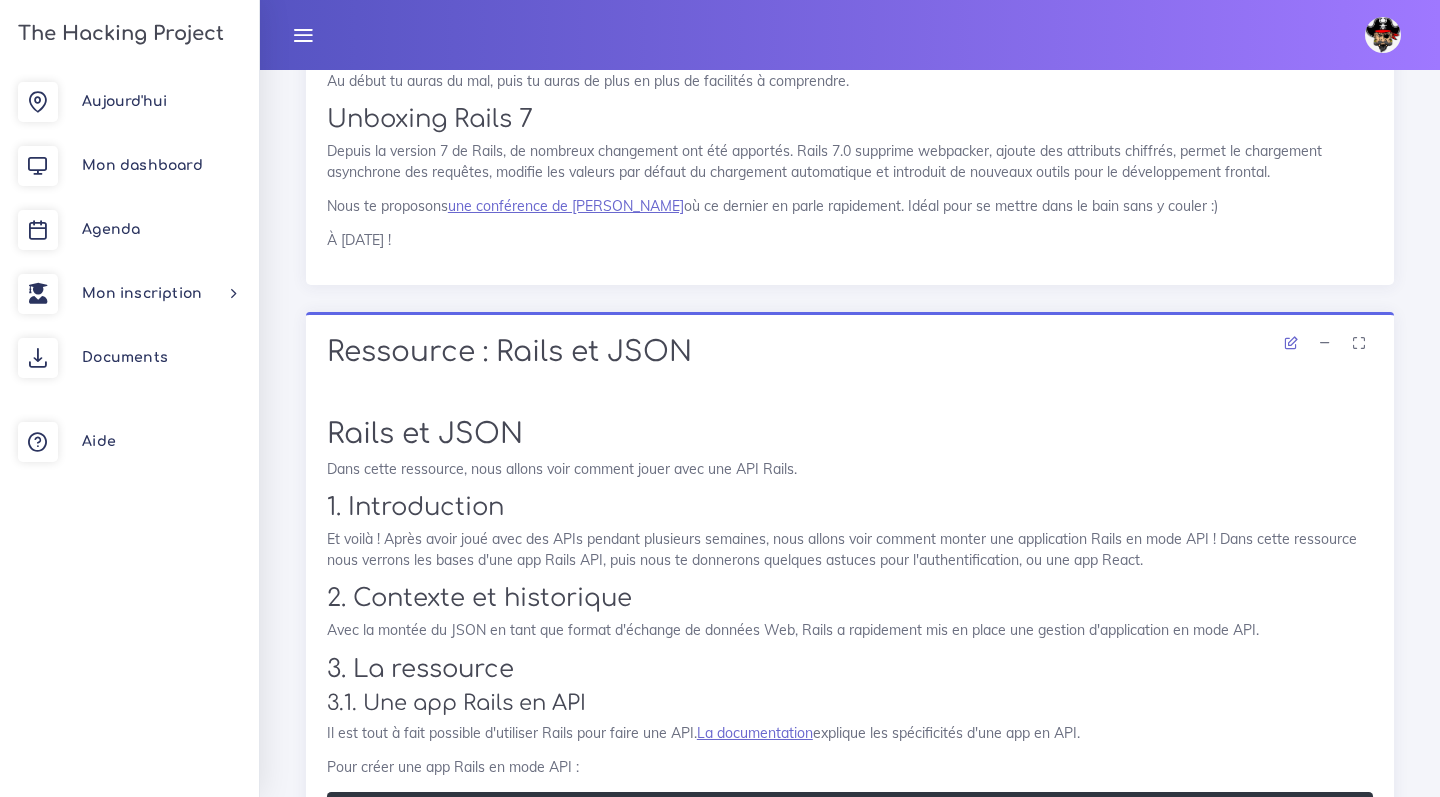 click on "1. Introduction" at bounding box center [850, -115] 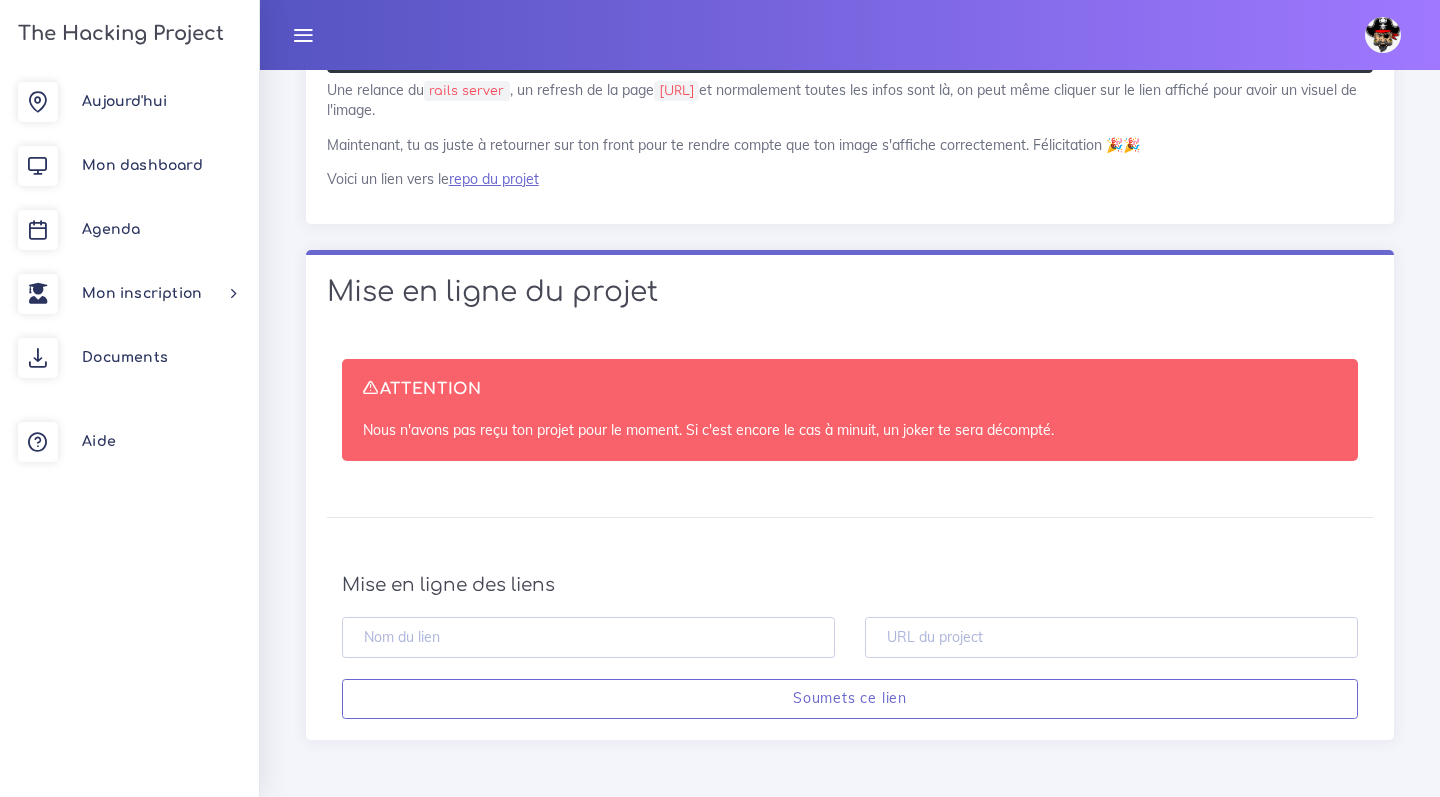 scroll, scrollTop: 12760, scrollLeft: 0, axis: vertical 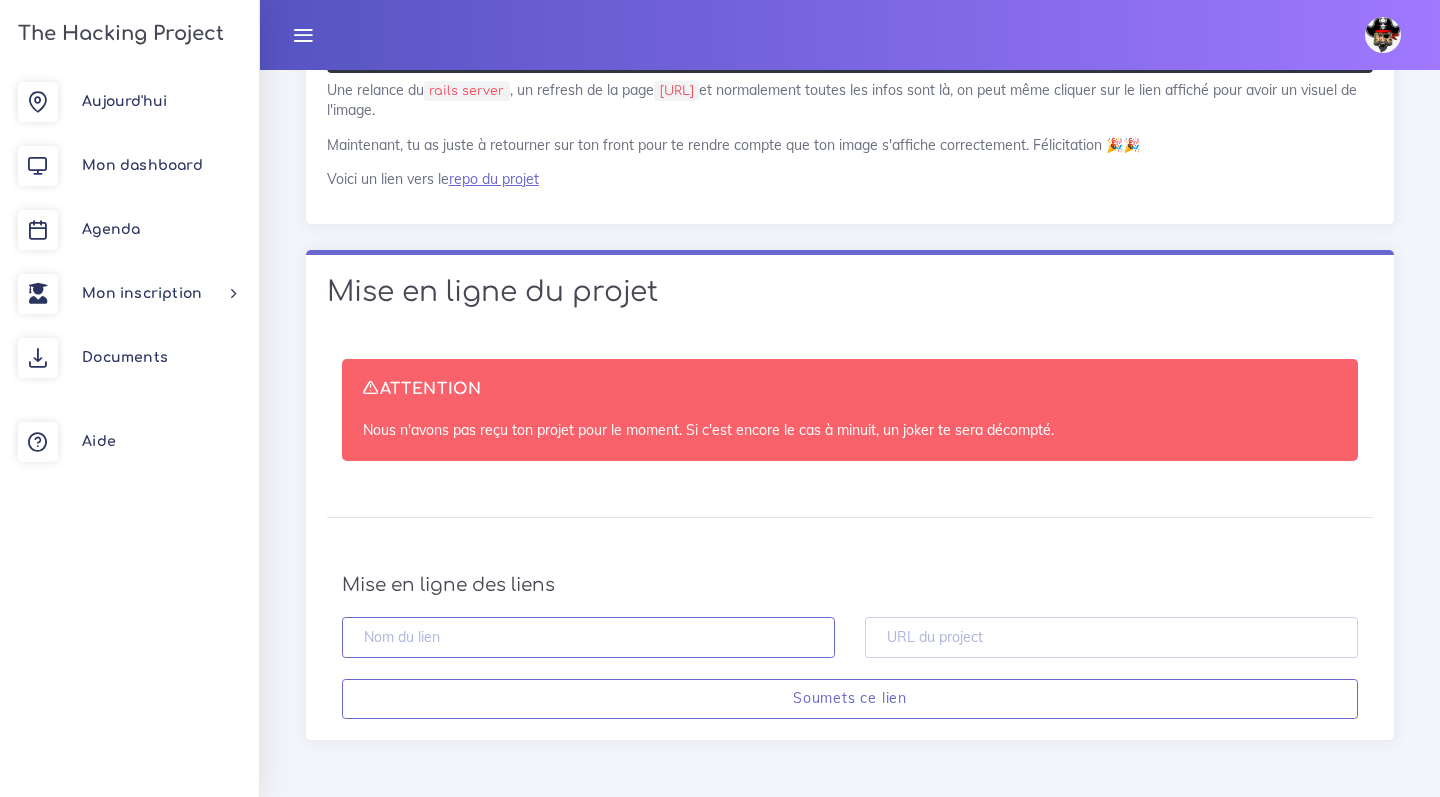 click at bounding box center (588, 637) 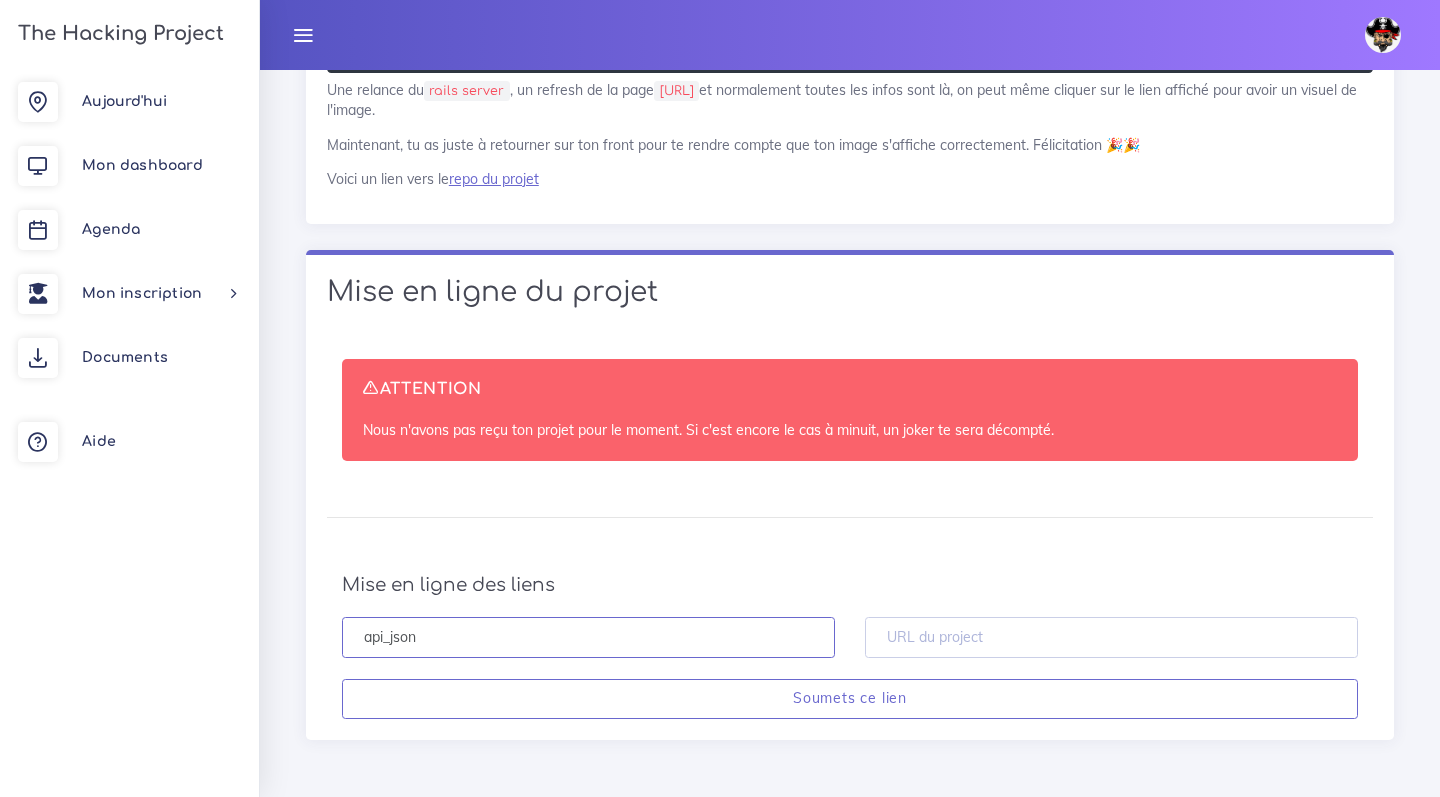 type on "api_json" 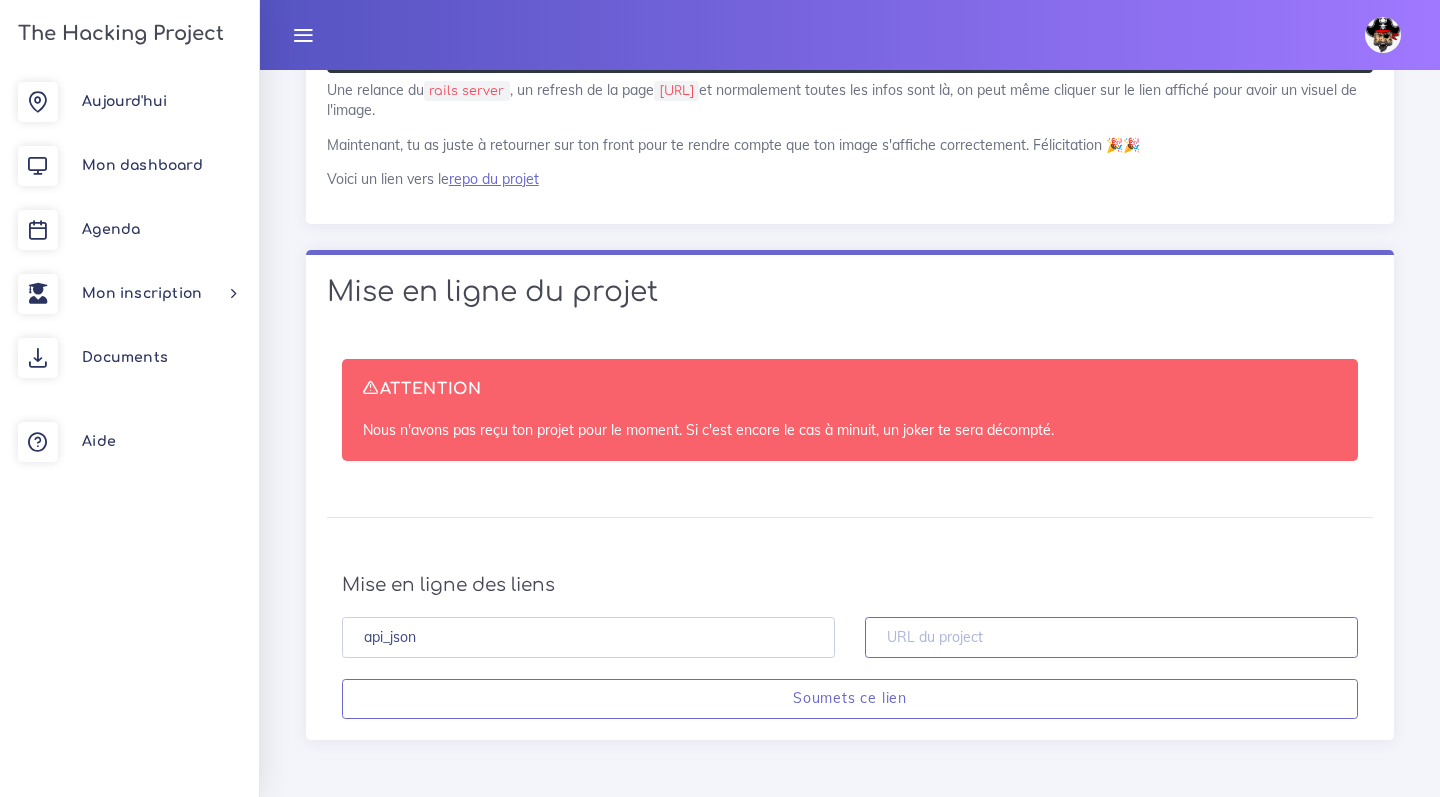 paste on "https://github.com/Jade-m22/API_JSON" 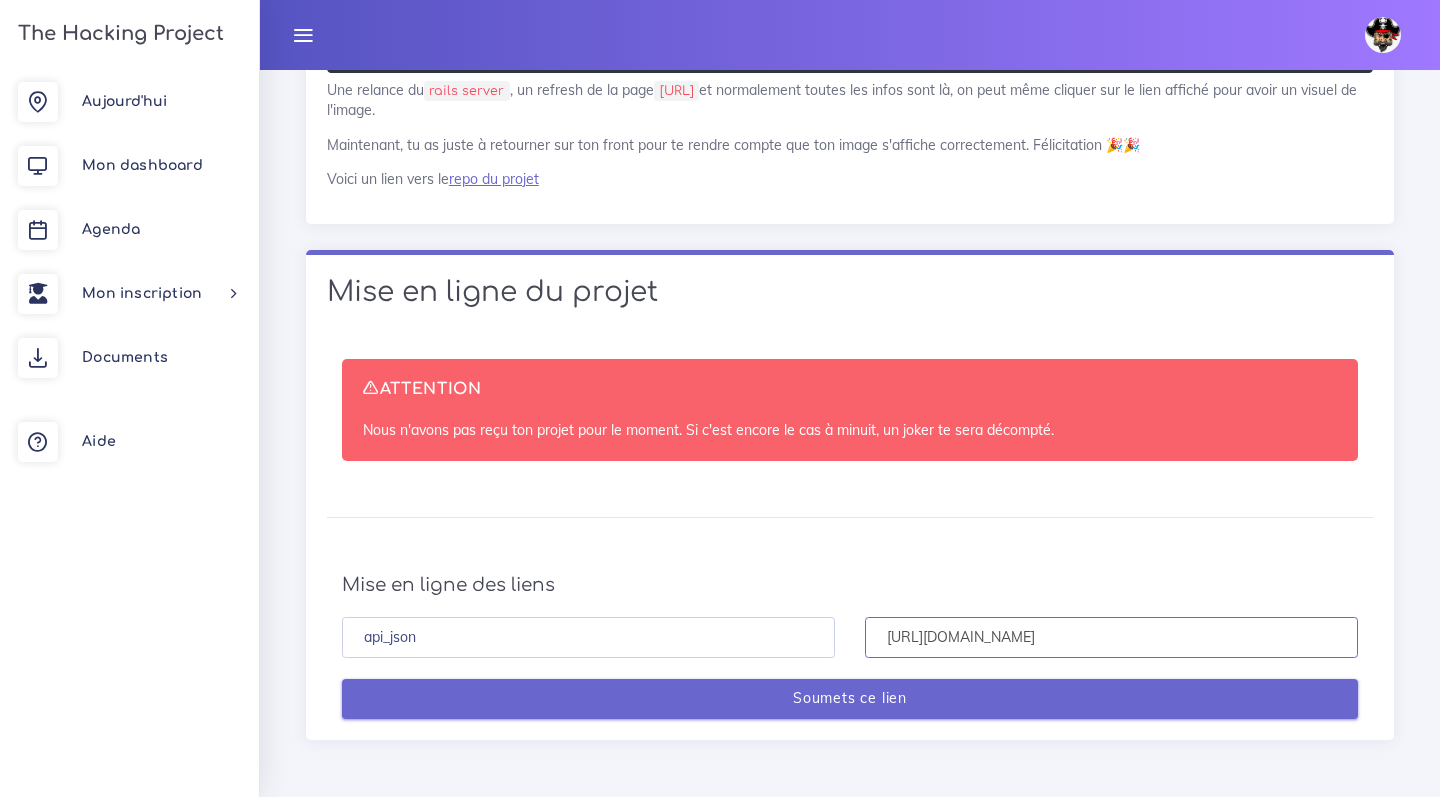 type on "https://github.com/Jade-m22/API_JSON" 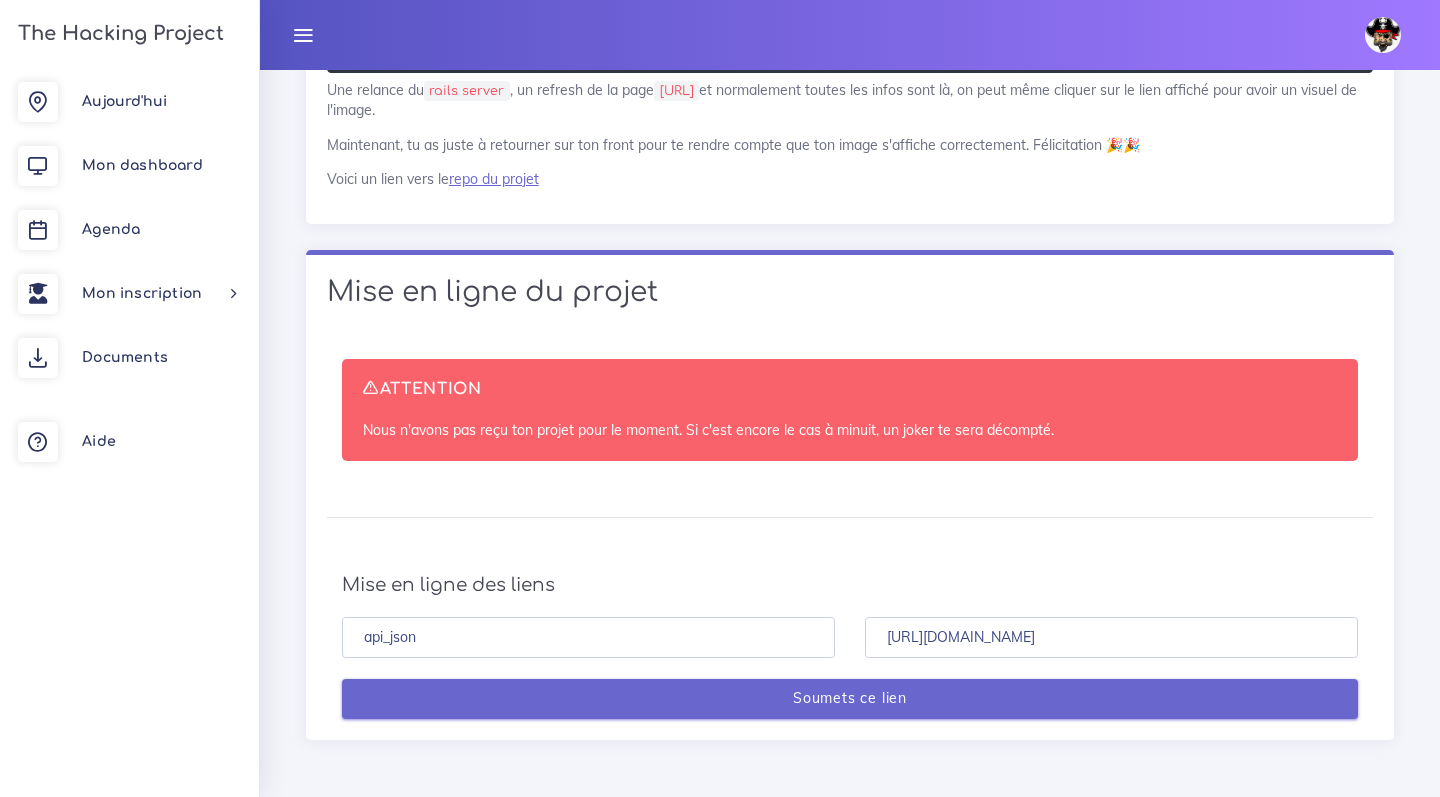 click on "Soumets ce lien" at bounding box center [850, 699] 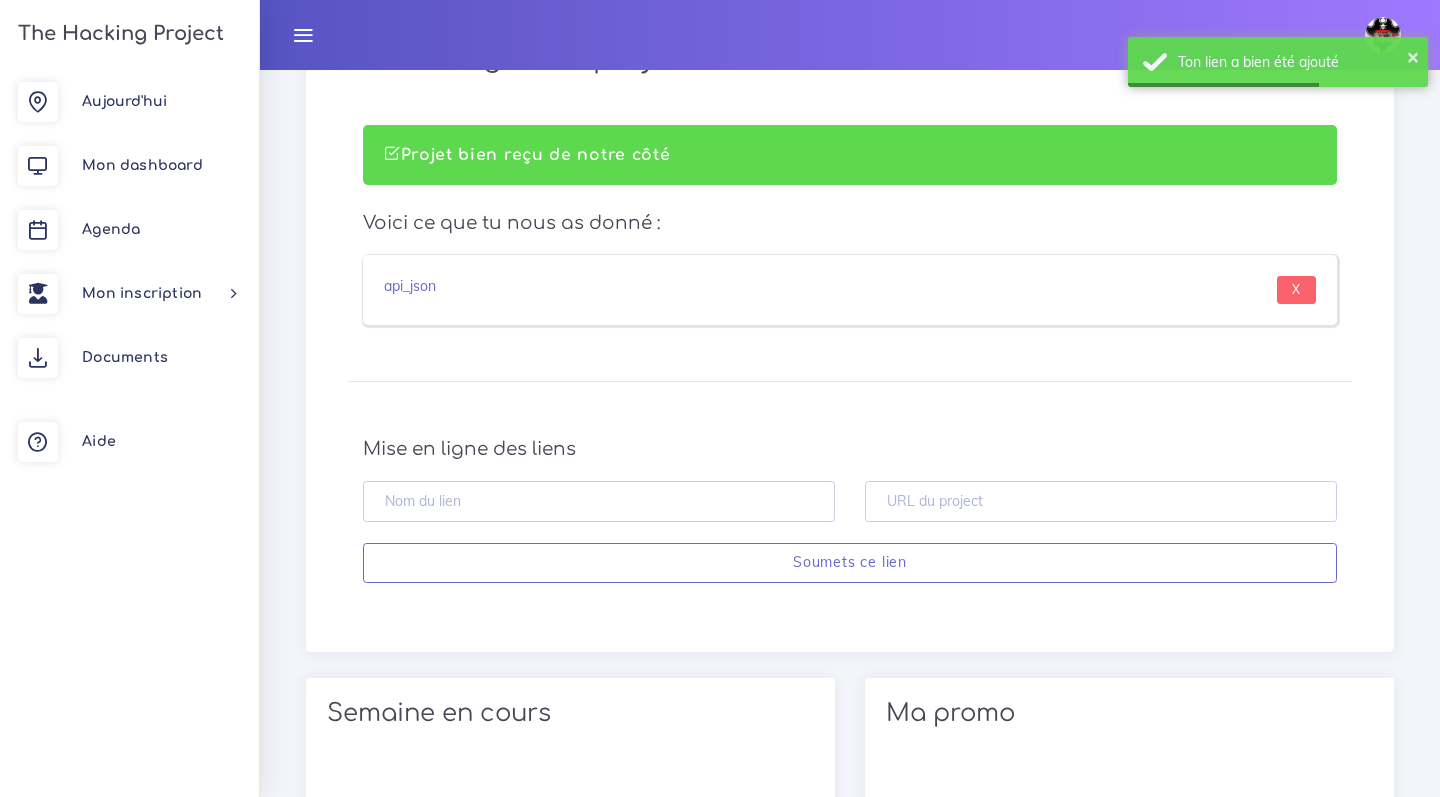 scroll, scrollTop: 880, scrollLeft: 0, axis: vertical 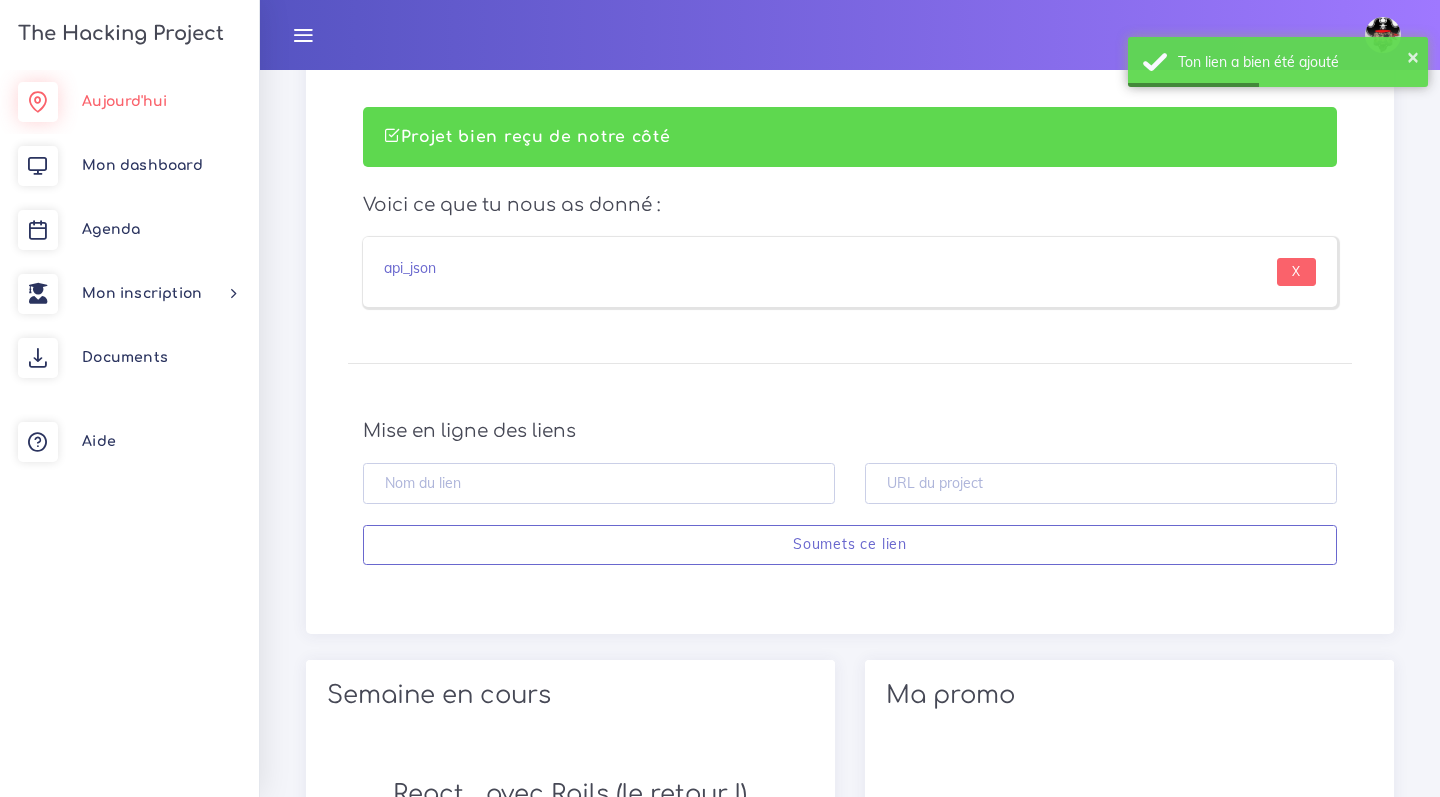 click on "Aujourd'hui" at bounding box center (124, 101) 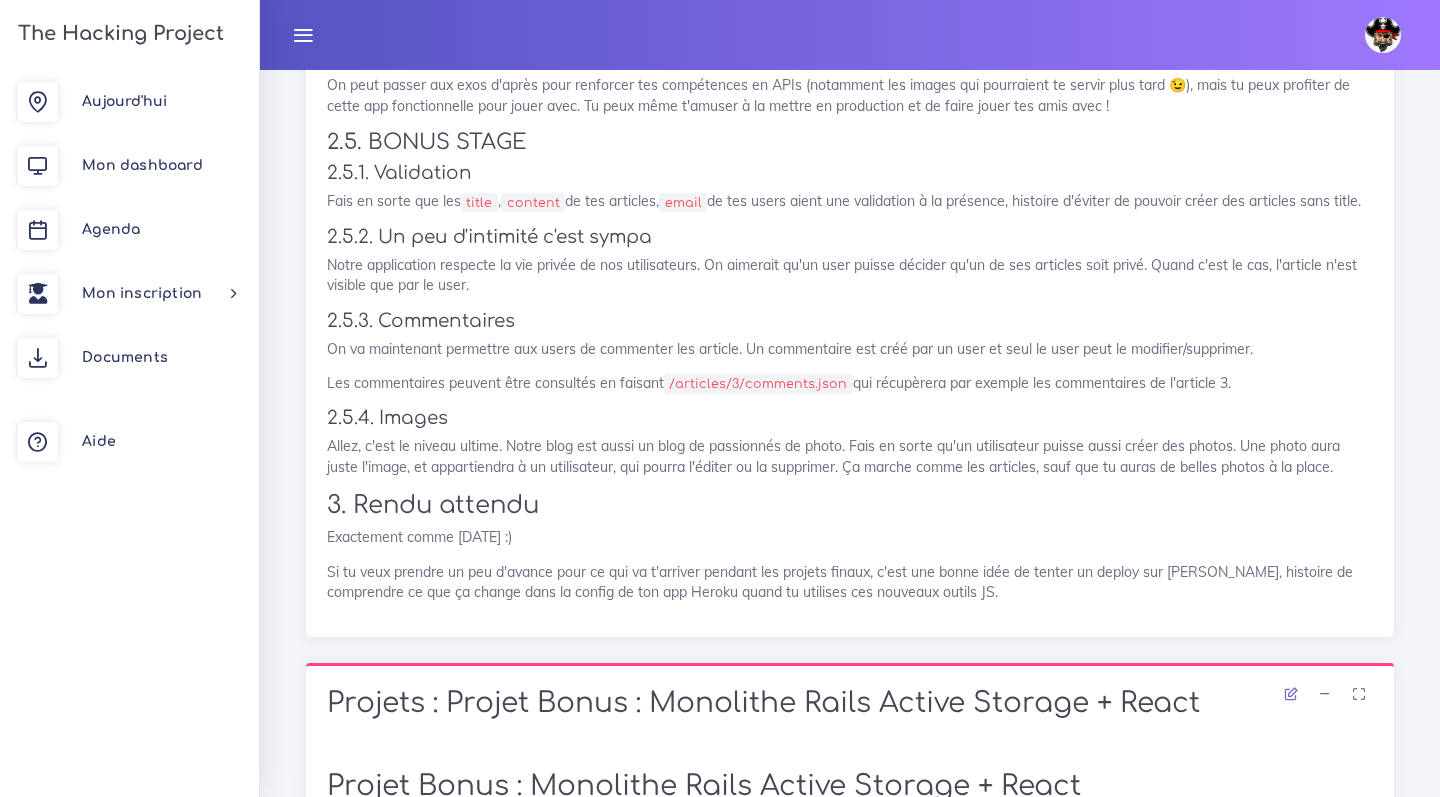 scroll, scrollTop: 4459, scrollLeft: 0, axis: vertical 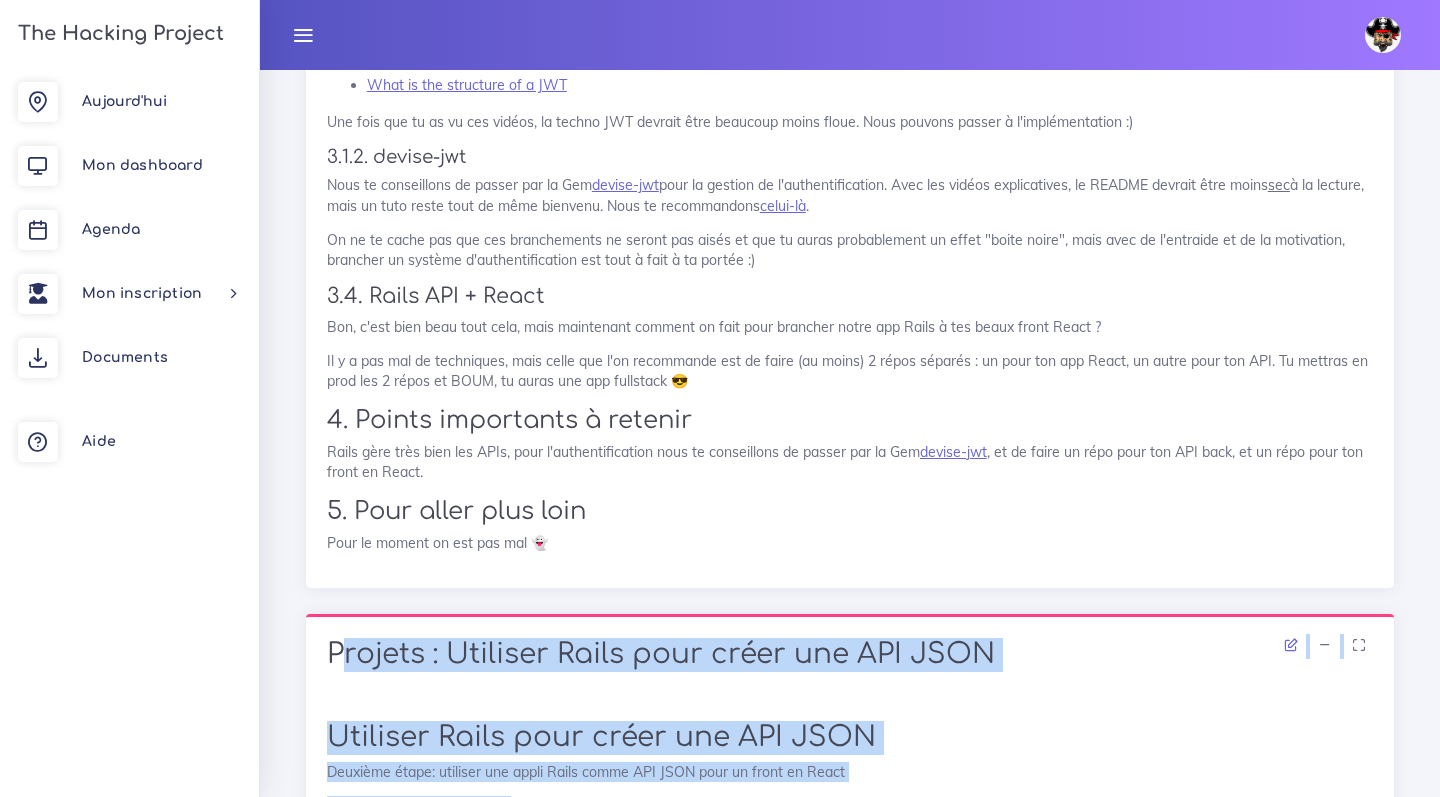 drag, startPoint x: 957, startPoint y: 557, endPoint x: 298, endPoint y: 641, distance: 664.332 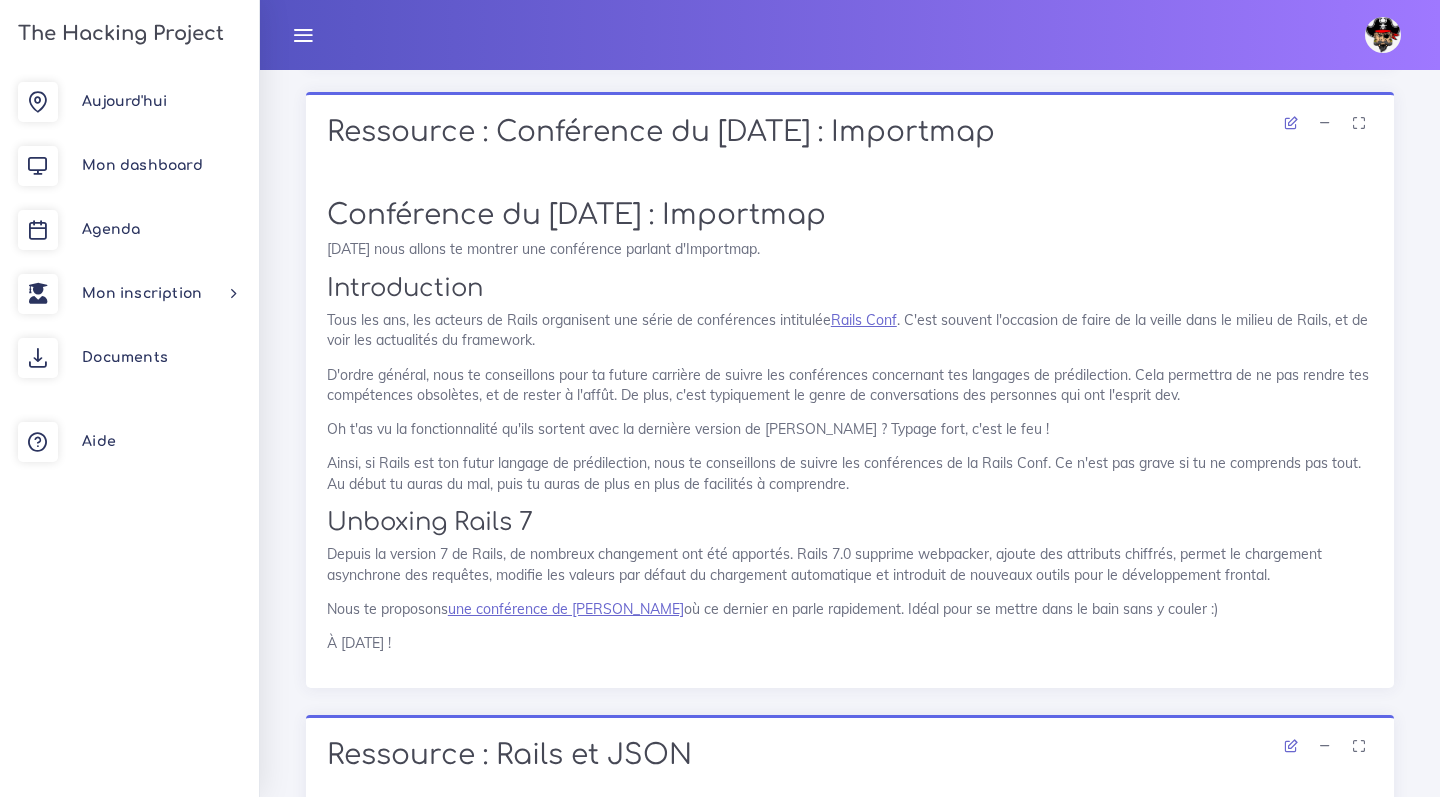 scroll, scrollTop: 738, scrollLeft: 0, axis: vertical 